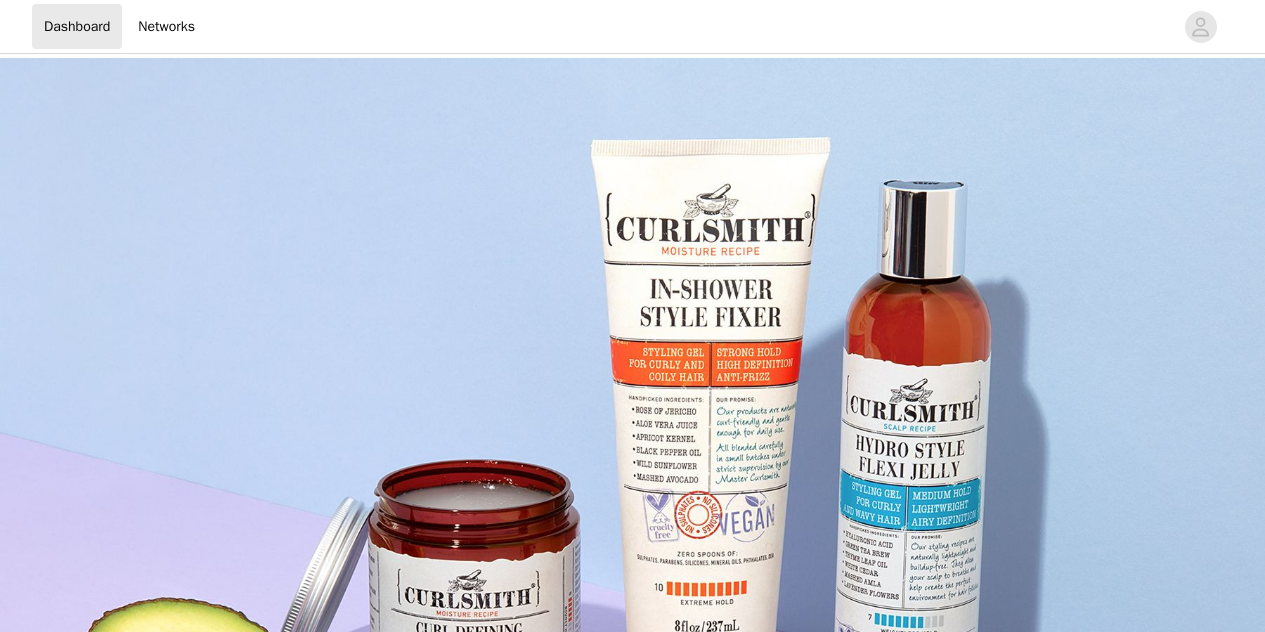 scroll, scrollTop: 0, scrollLeft: 0, axis: both 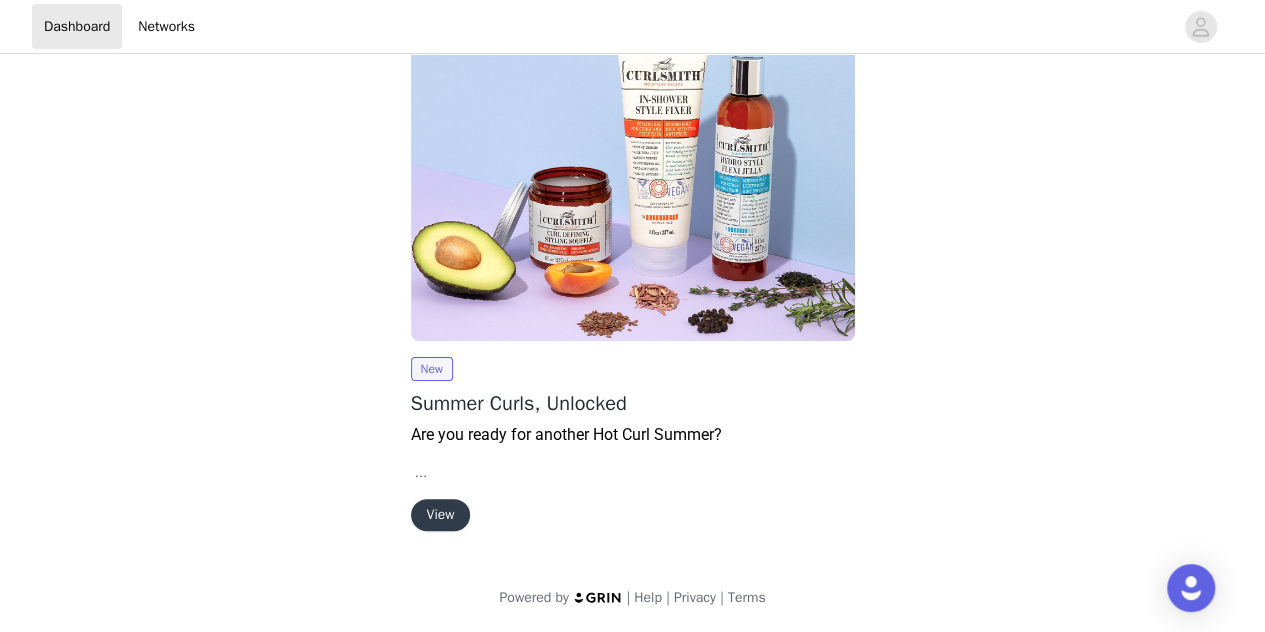 click on "View" at bounding box center (441, 515) 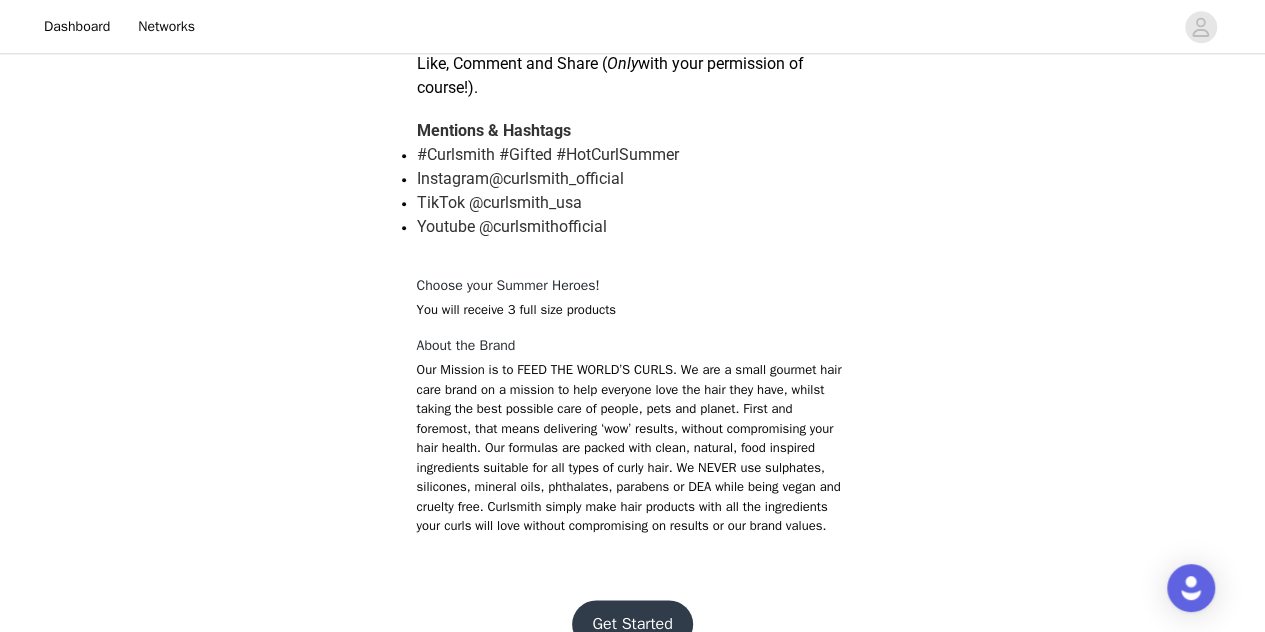 scroll, scrollTop: 1106, scrollLeft: 0, axis: vertical 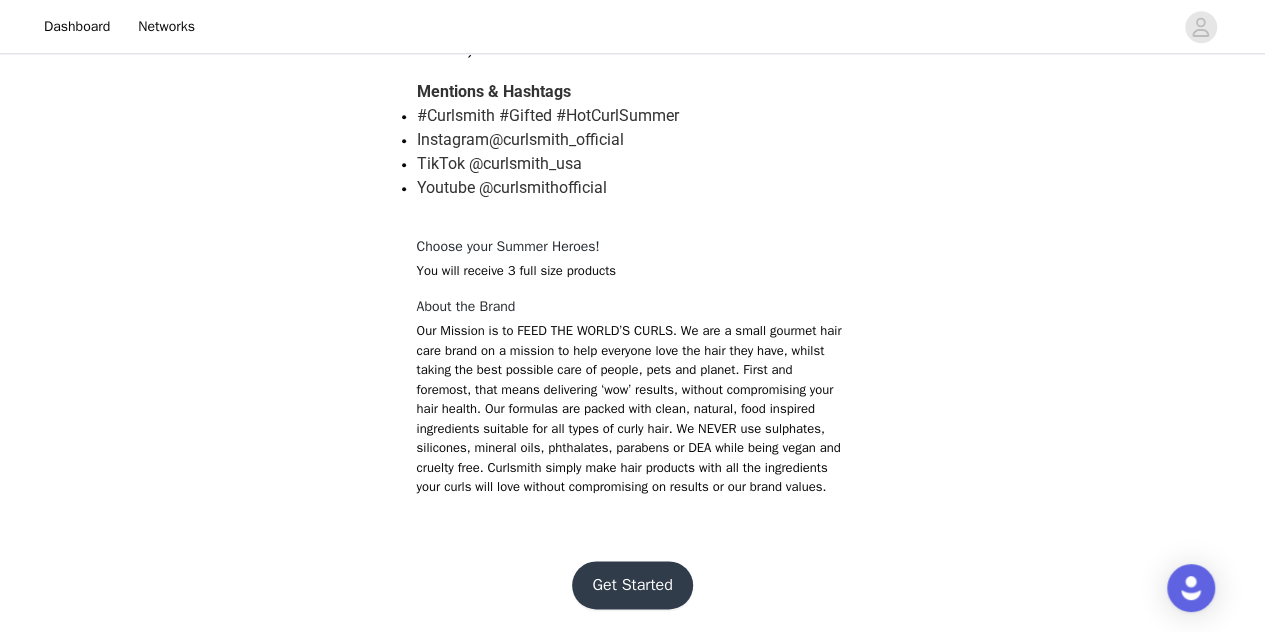 click on "Get Started" at bounding box center (632, 585) 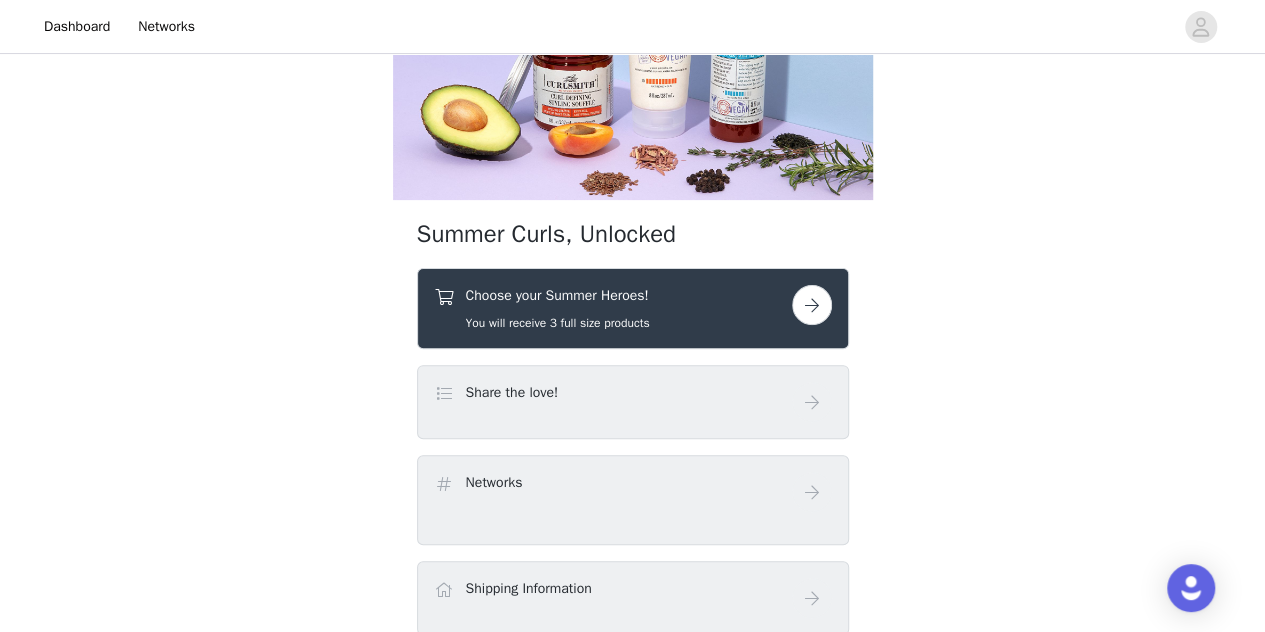 scroll, scrollTop: 347, scrollLeft: 0, axis: vertical 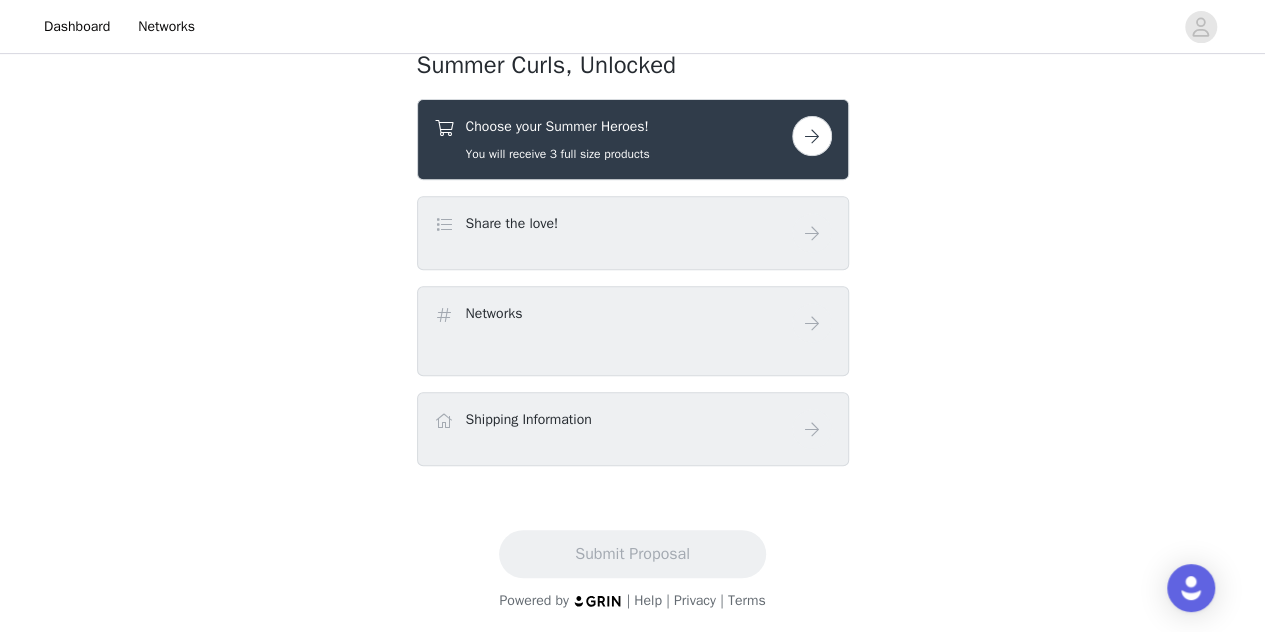click at bounding box center (812, 136) 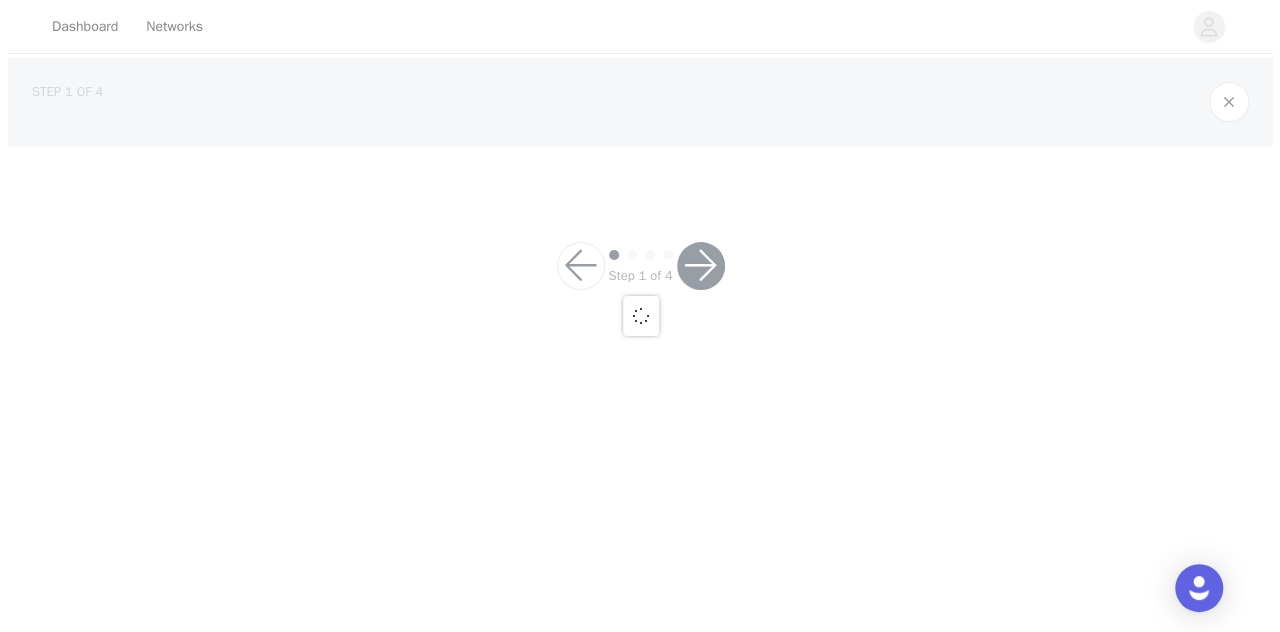 scroll, scrollTop: 0, scrollLeft: 0, axis: both 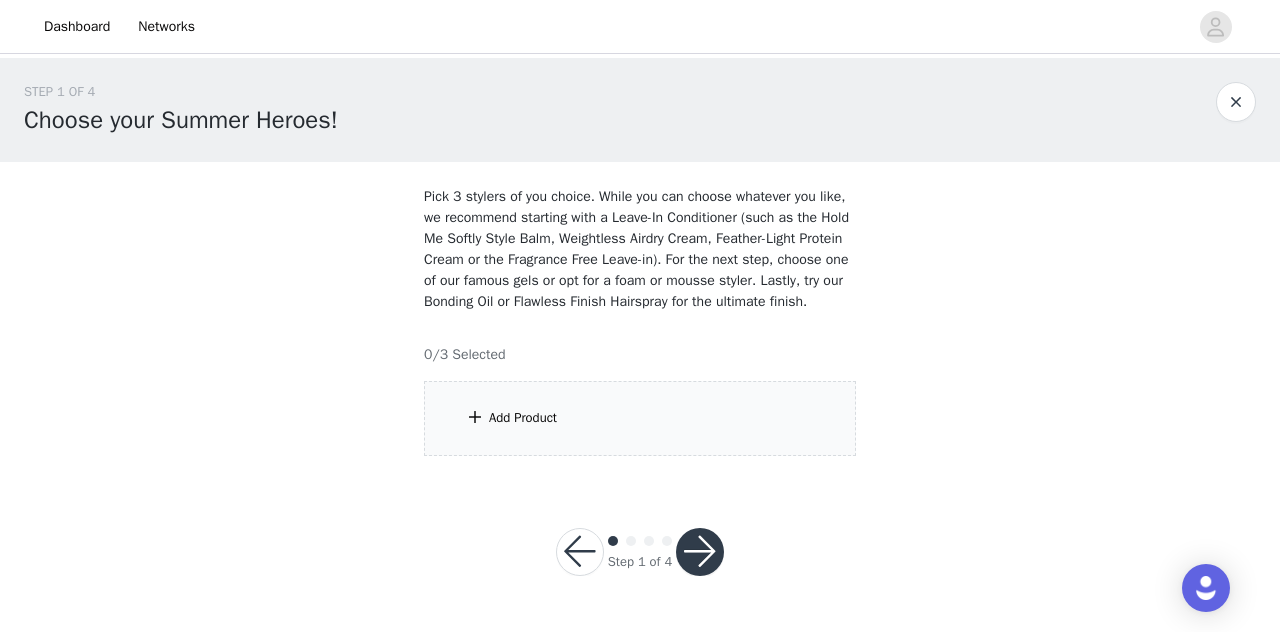 click on "Add Product" at bounding box center (640, 418) 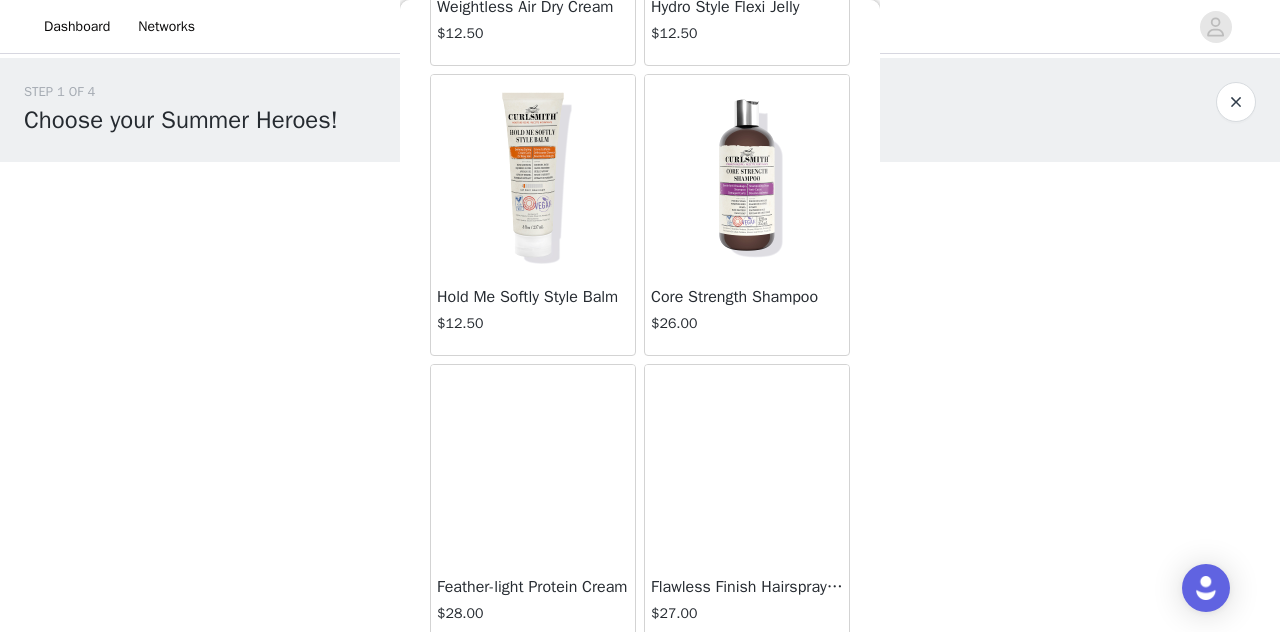 scroll, scrollTop: 2646, scrollLeft: 0, axis: vertical 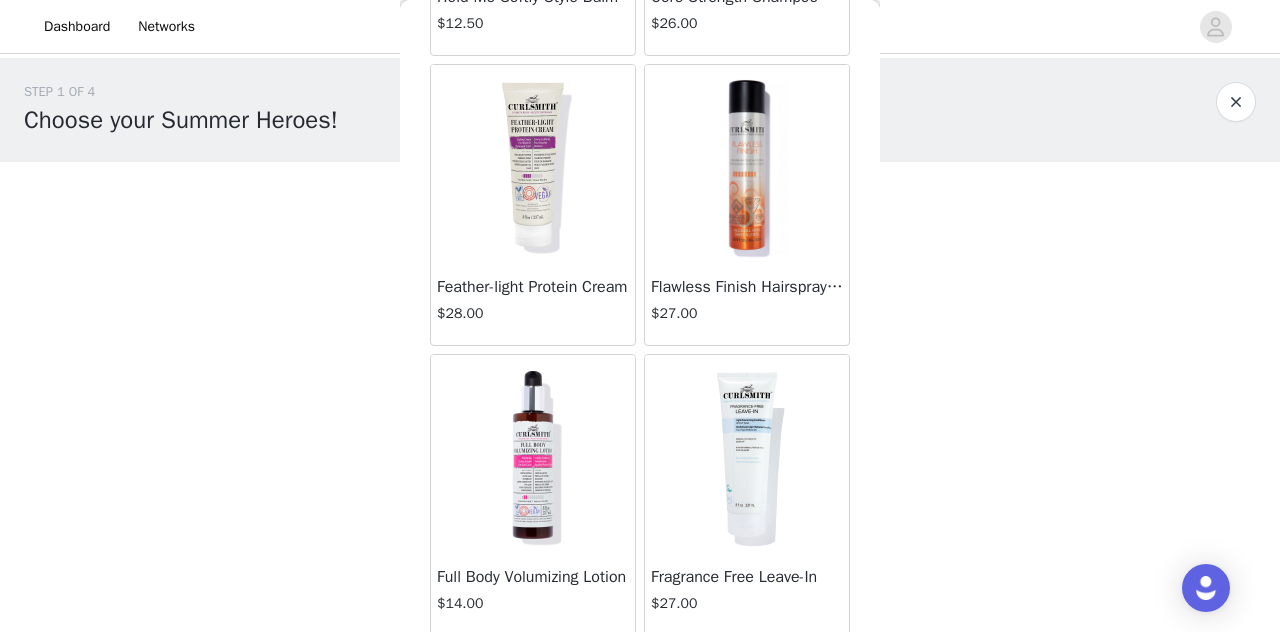 click at bounding box center [747, 455] 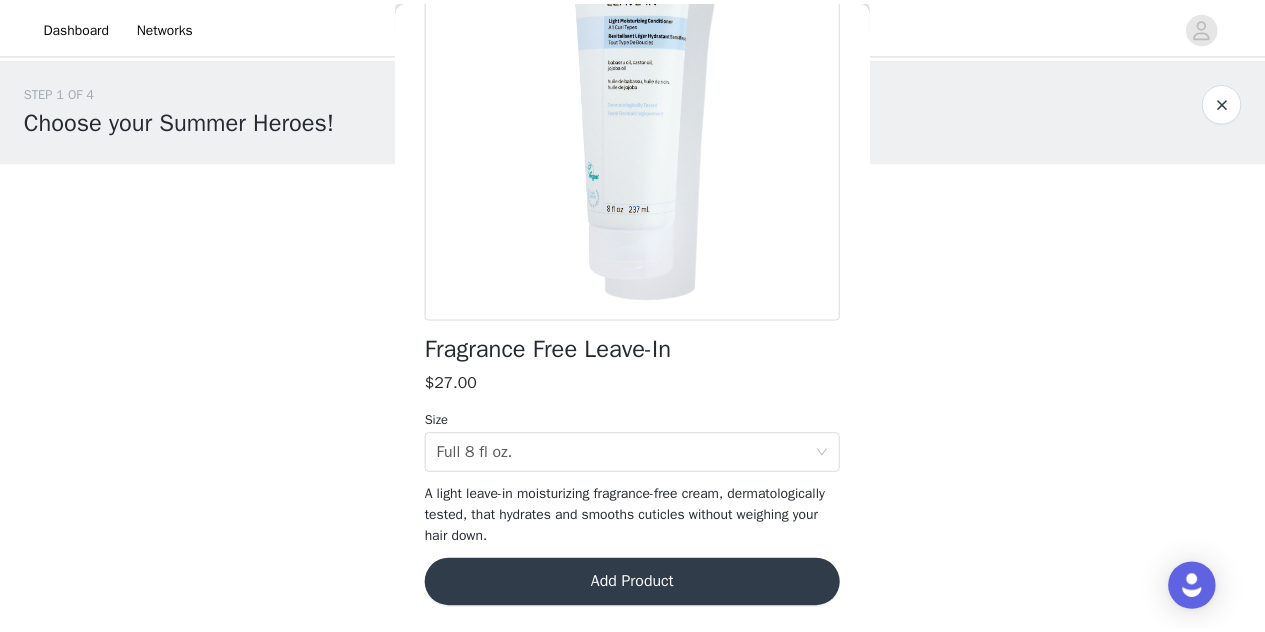 scroll, scrollTop: 229, scrollLeft: 0, axis: vertical 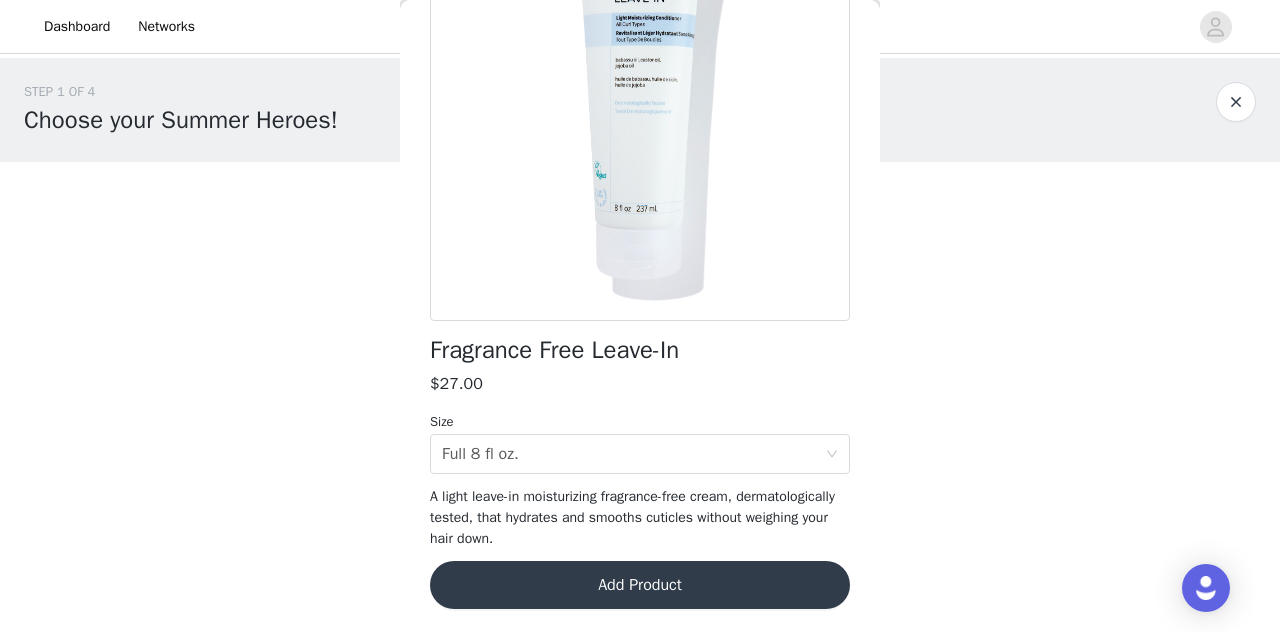 click on "Add Product" at bounding box center (640, 585) 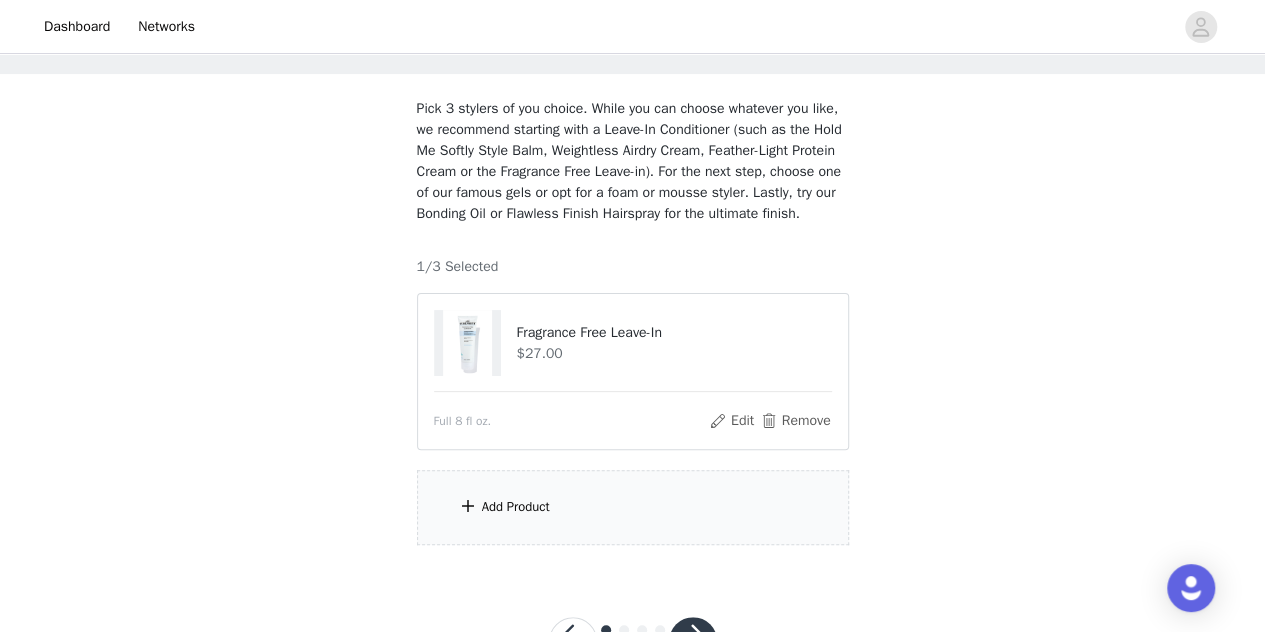 scroll, scrollTop: 133, scrollLeft: 0, axis: vertical 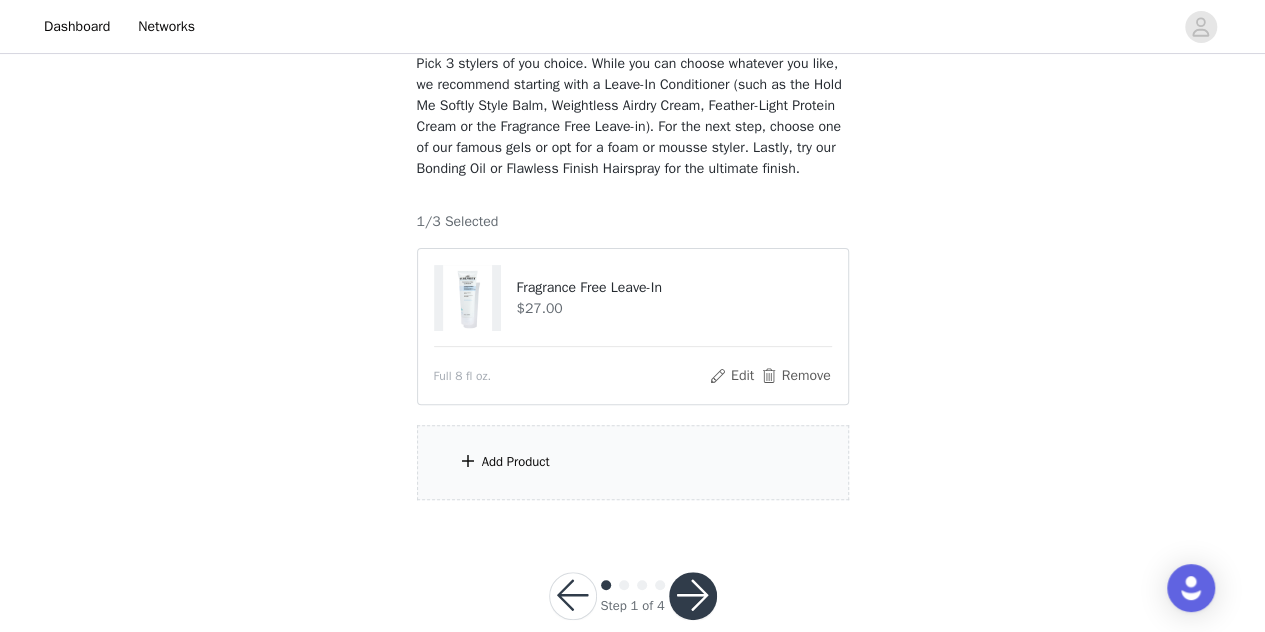 click on "Add Product" at bounding box center [516, 462] 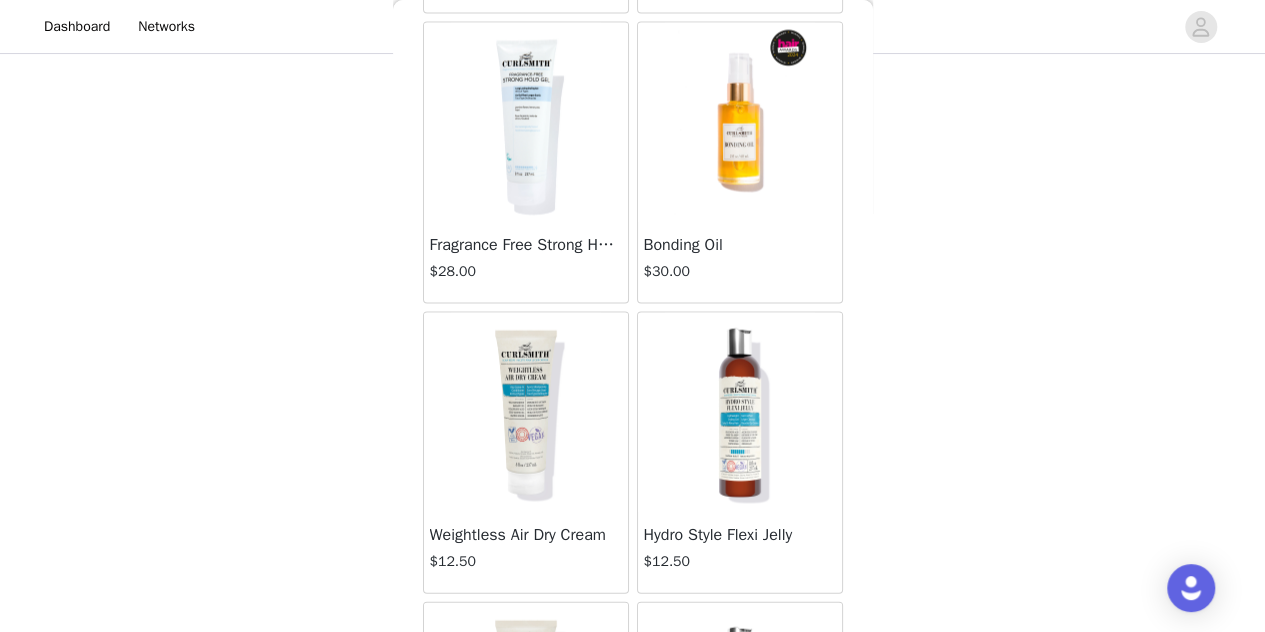 scroll, scrollTop: 1820, scrollLeft: 0, axis: vertical 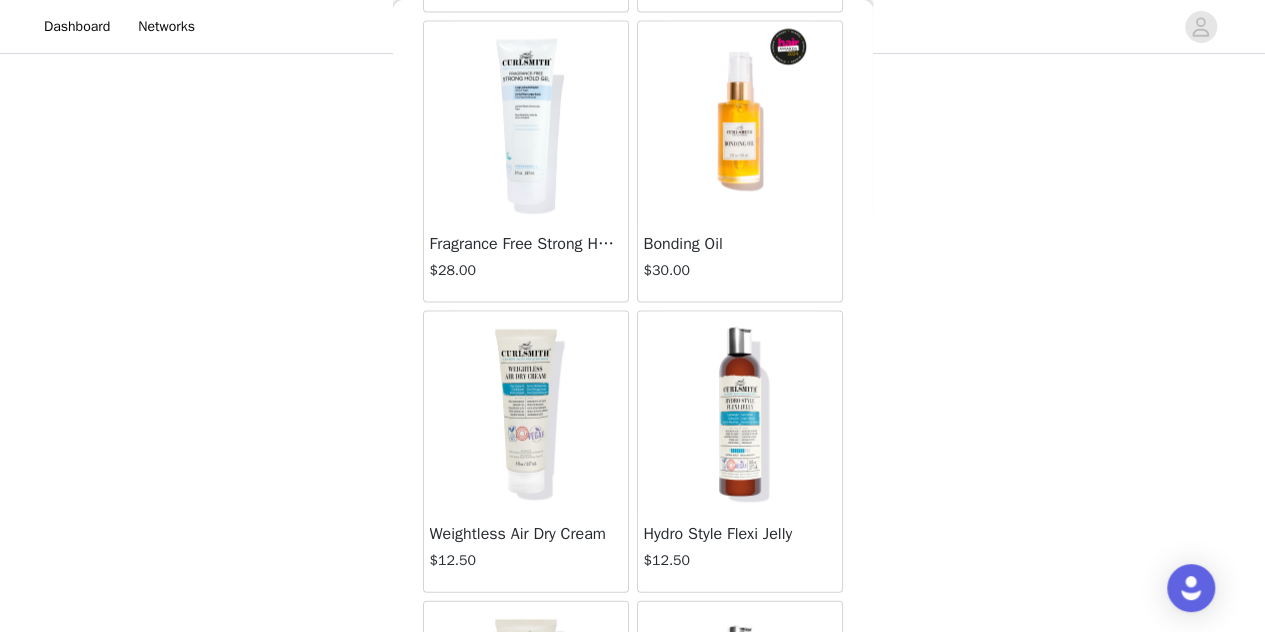 click at bounding box center (526, 121) 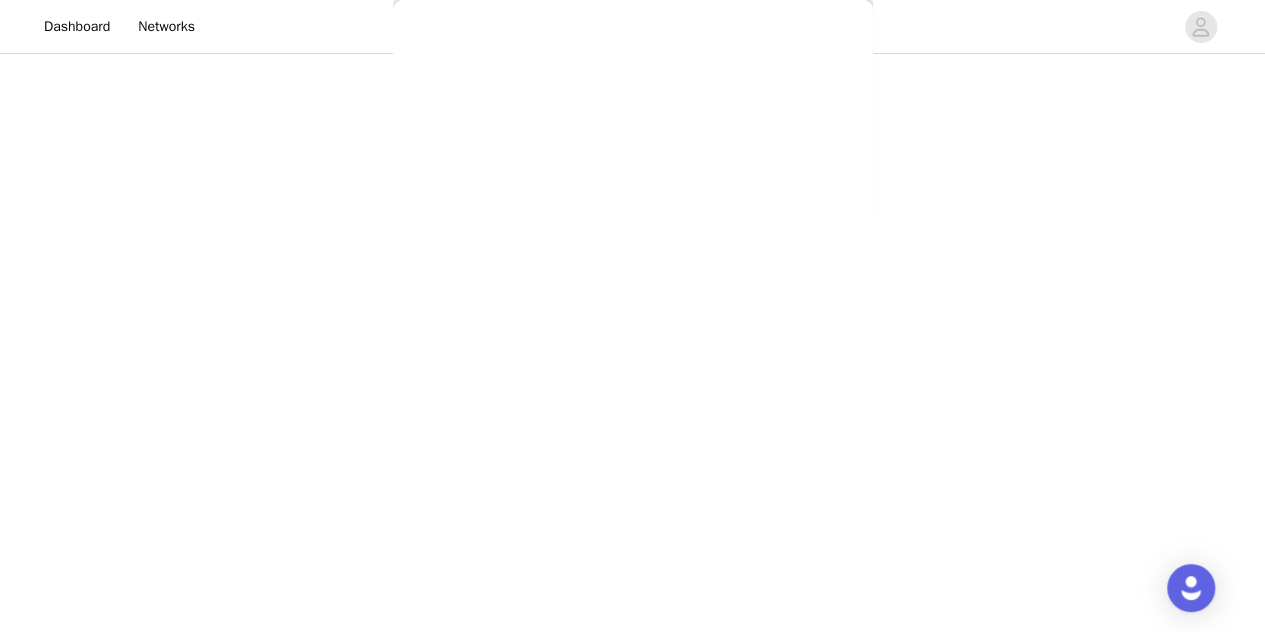 scroll, scrollTop: 156, scrollLeft: 0, axis: vertical 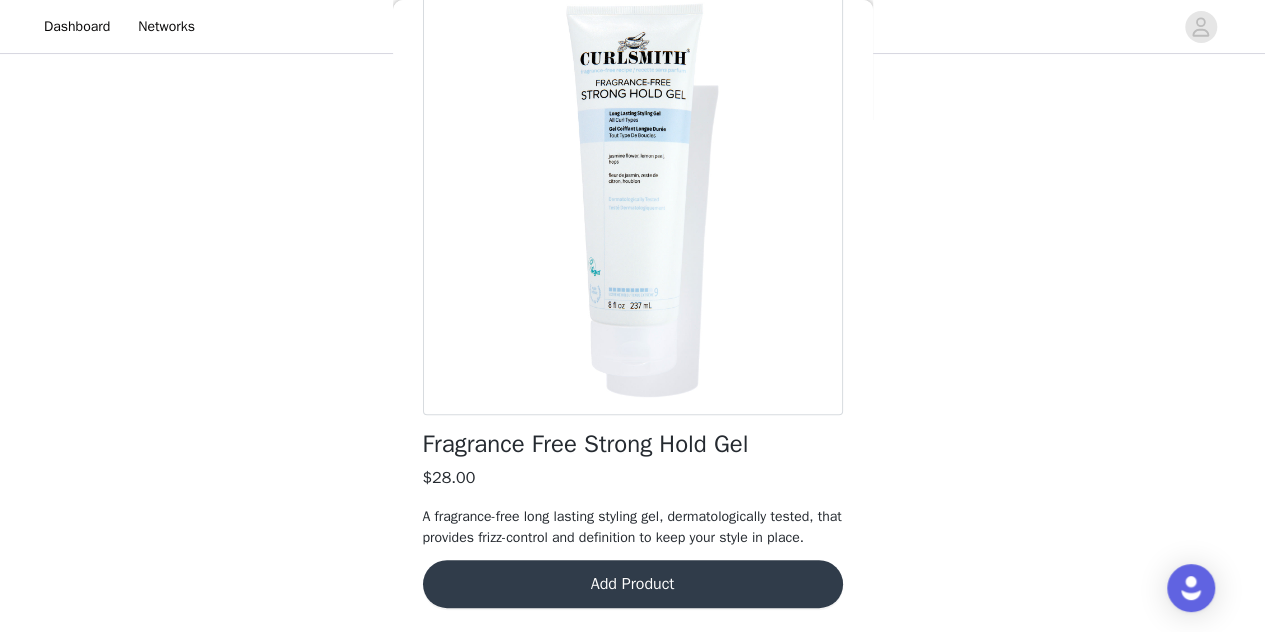 click on "Add Product" at bounding box center (633, 584) 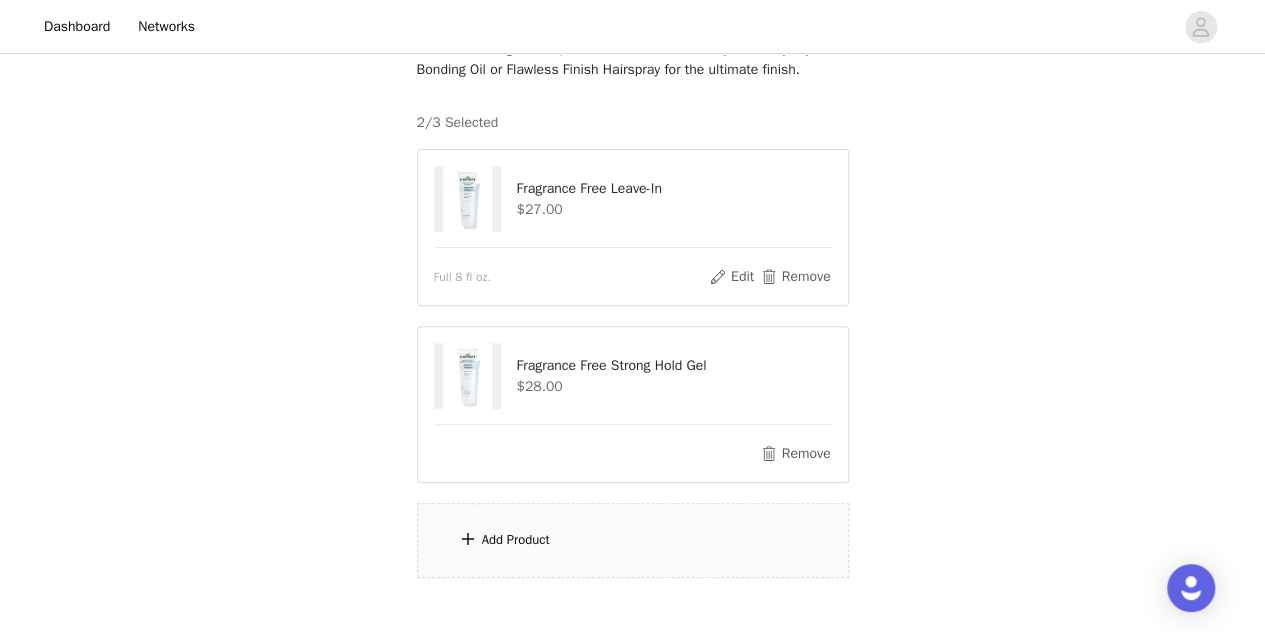 scroll, scrollTop: 344, scrollLeft: 0, axis: vertical 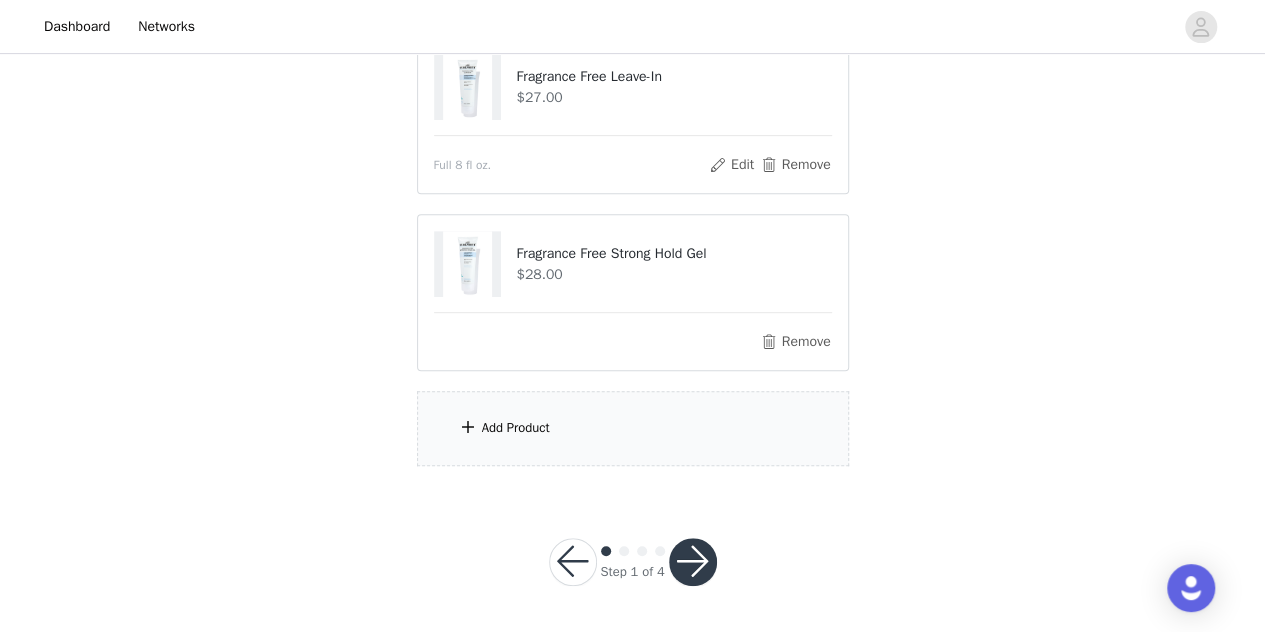 click on "Add Product" at bounding box center [516, 428] 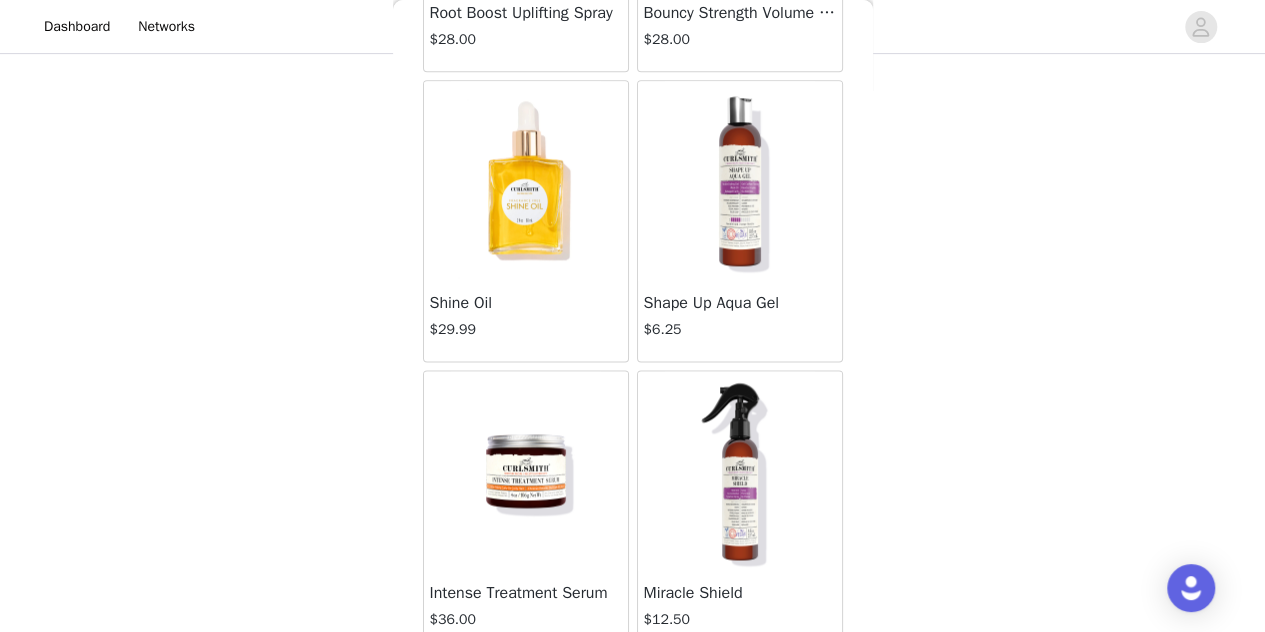 scroll, scrollTop: 1181, scrollLeft: 0, axis: vertical 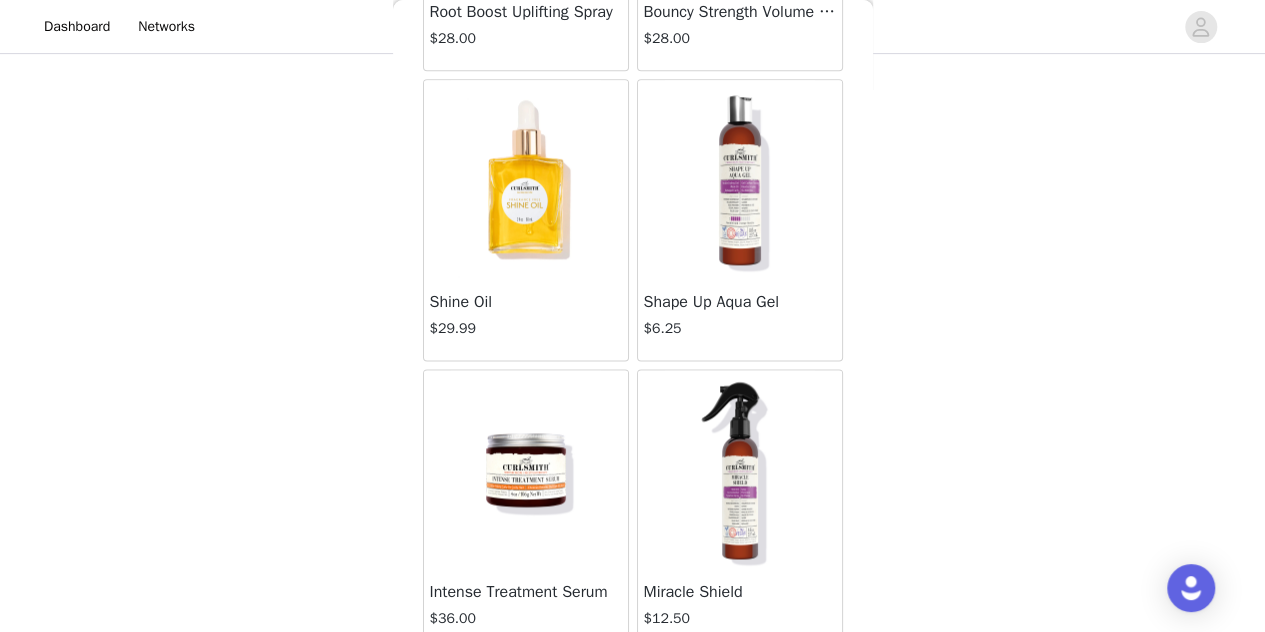 click at bounding box center [526, 180] 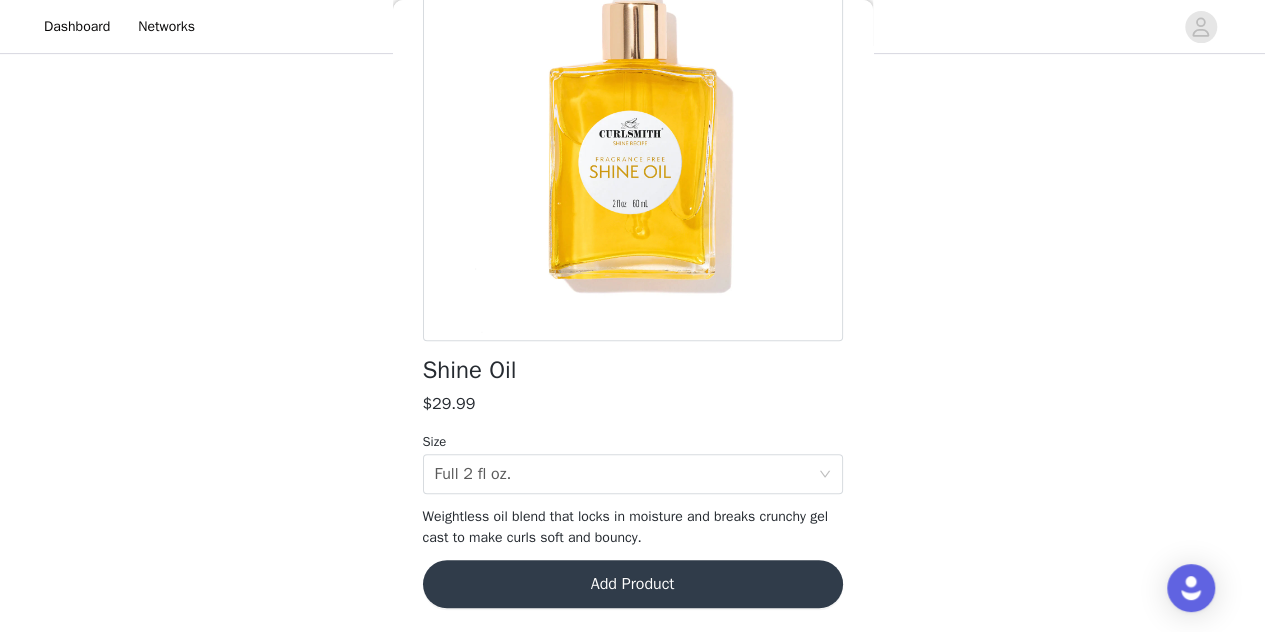 scroll, scrollTop: 208, scrollLeft: 0, axis: vertical 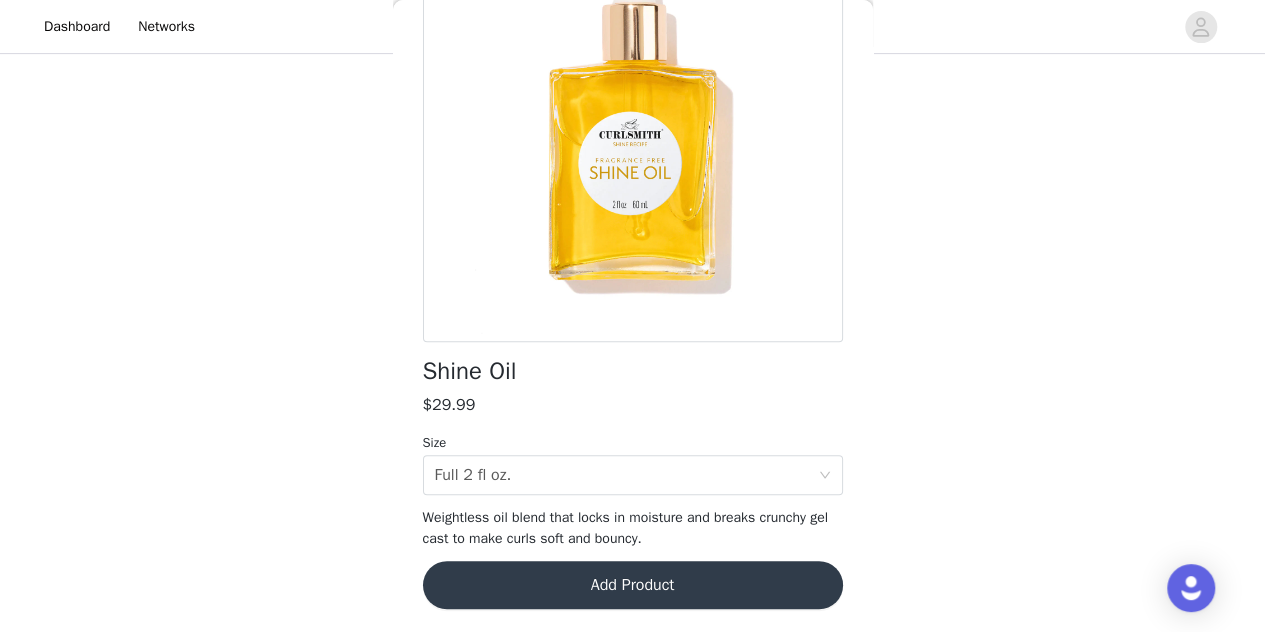 click on "Add Product" at bounding box center (633, 585) 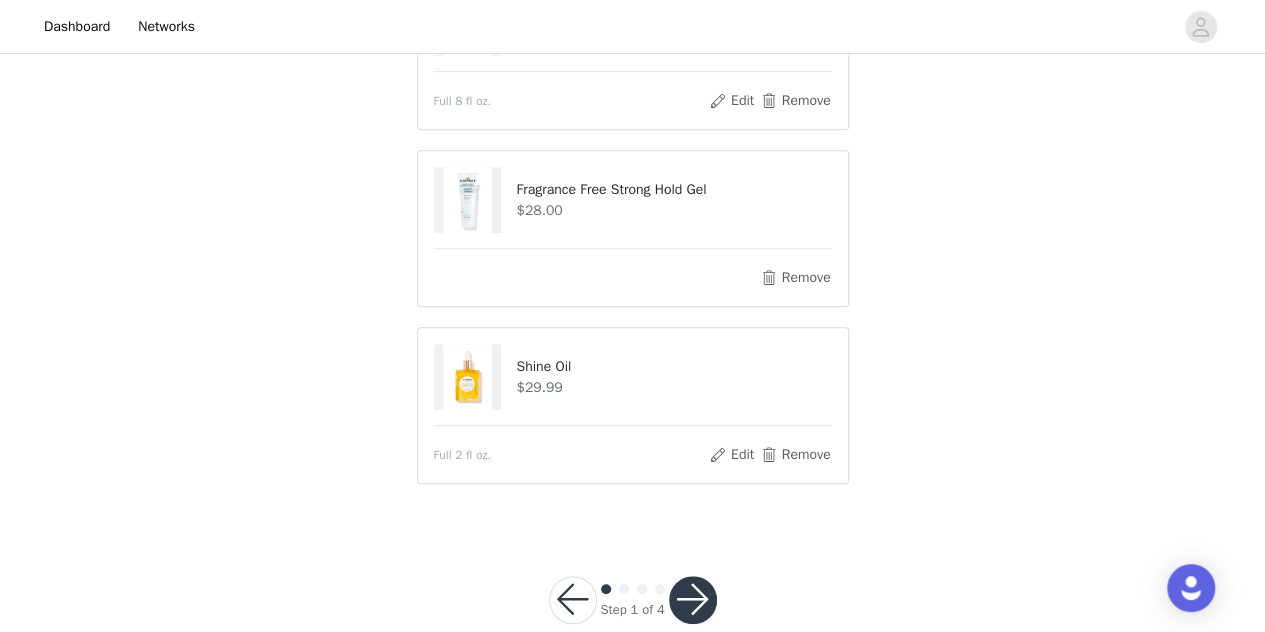 scroll, scrollTop: 391, scrollLeft: 0, axis: vertical 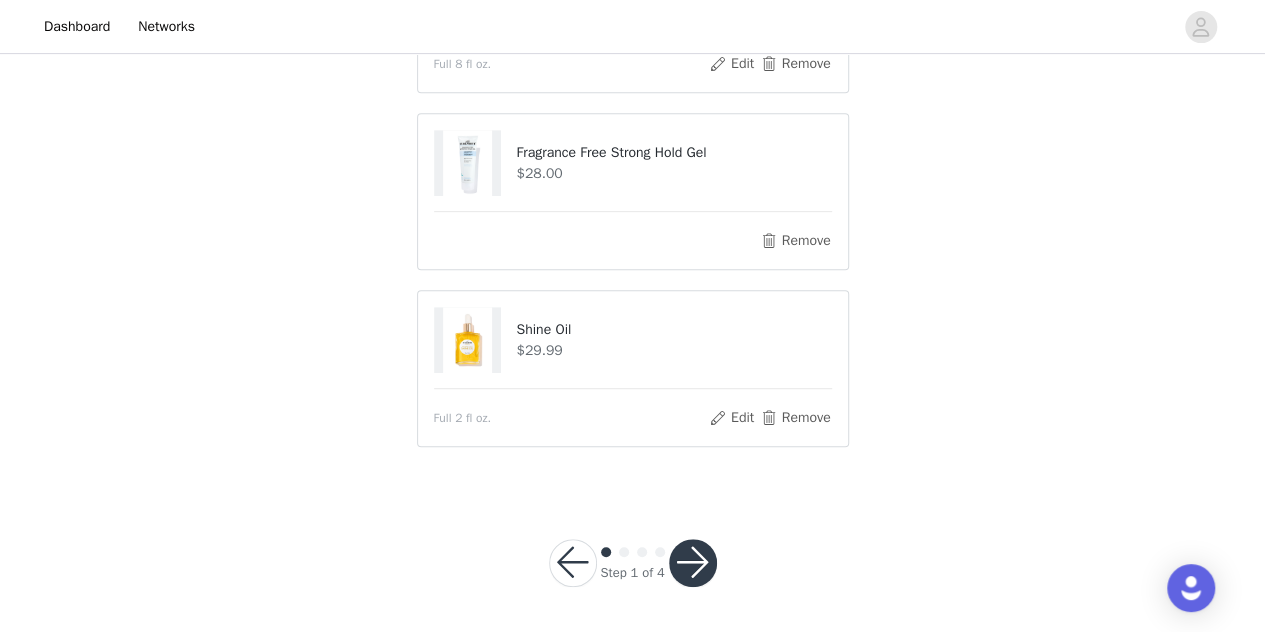 click at bounding box center (693, 563) 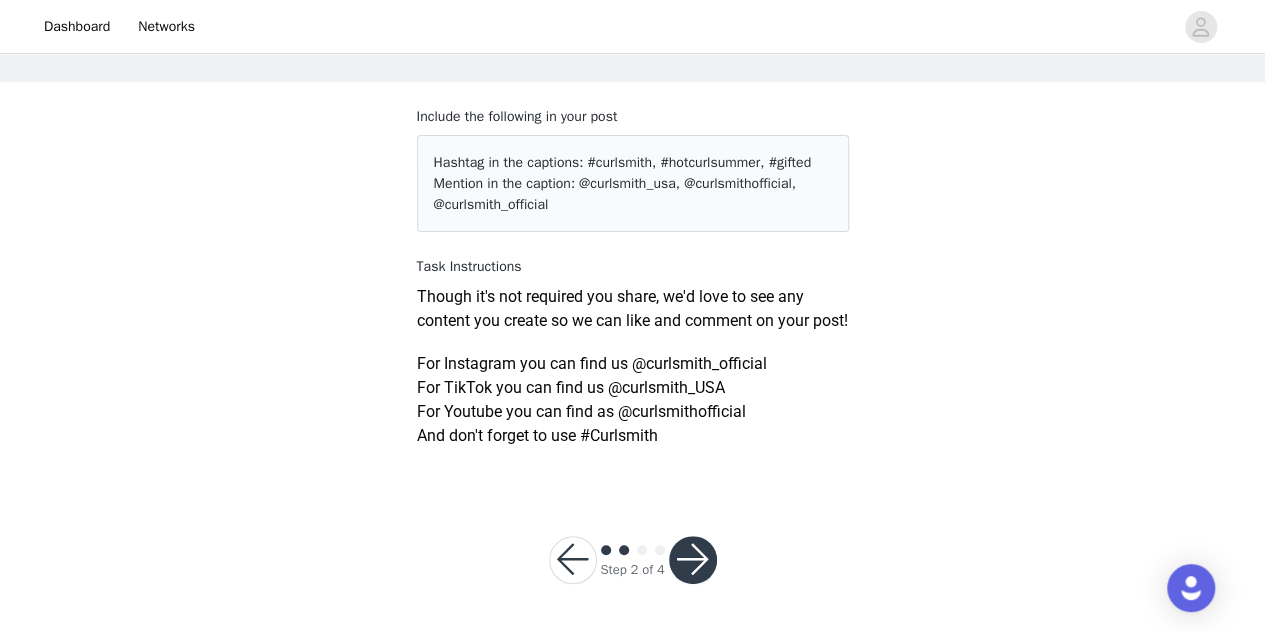 scroll, scrollTop: 103, scrollLeft: 0, axis: vertical 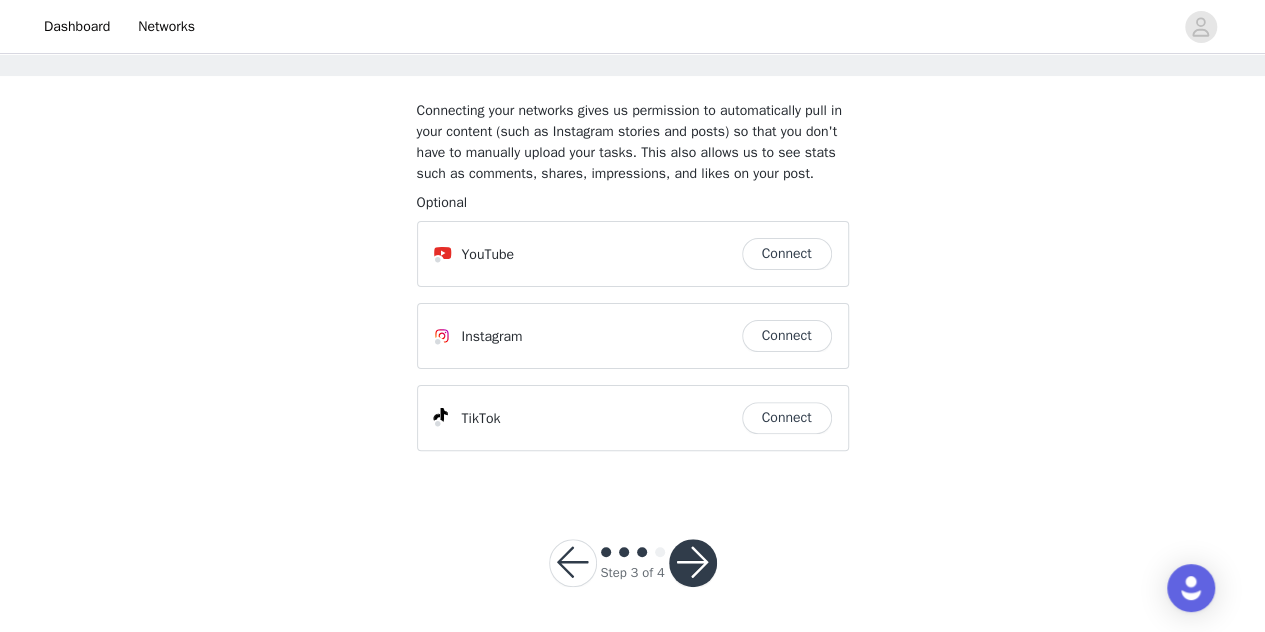 click on "Connect" at bounding box center (787, 418) 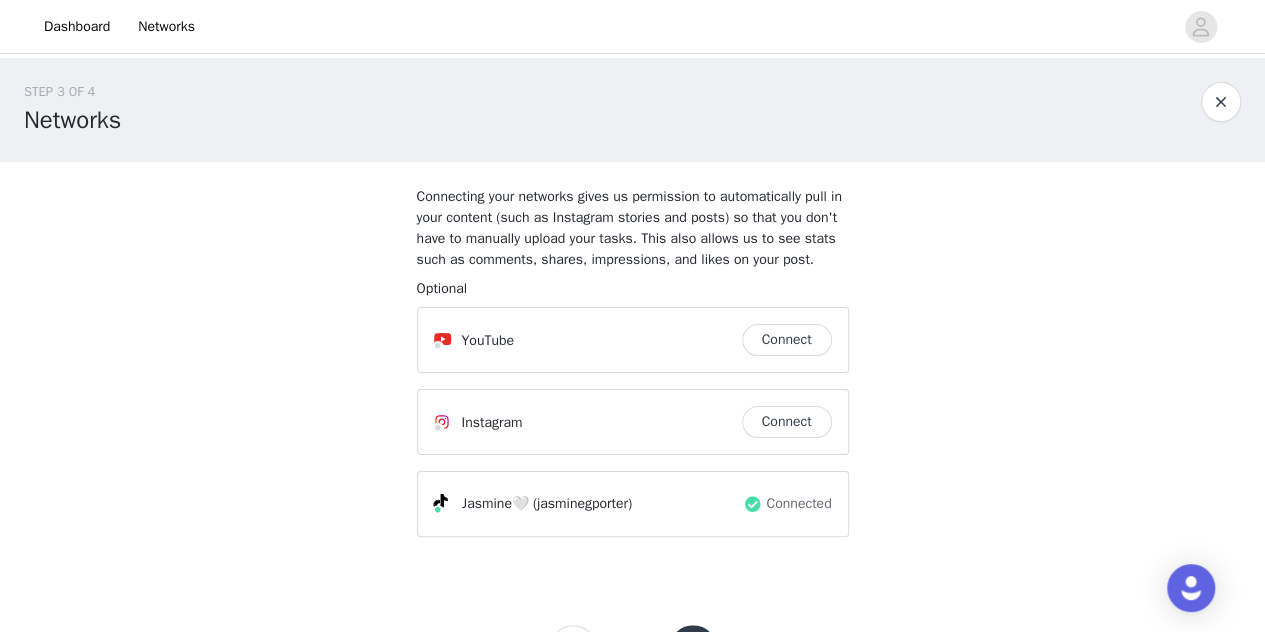 scroll, scrollTop: 86, scrollLeft: 0, axis: vertical 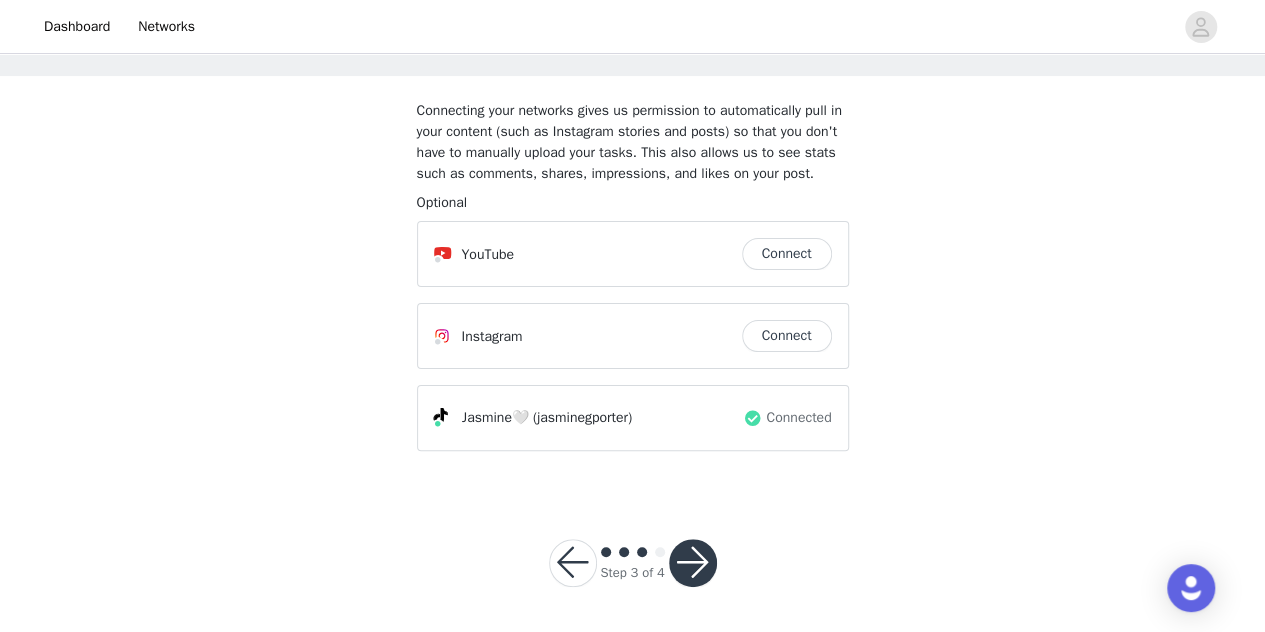 click at bounding box center [693, 563] 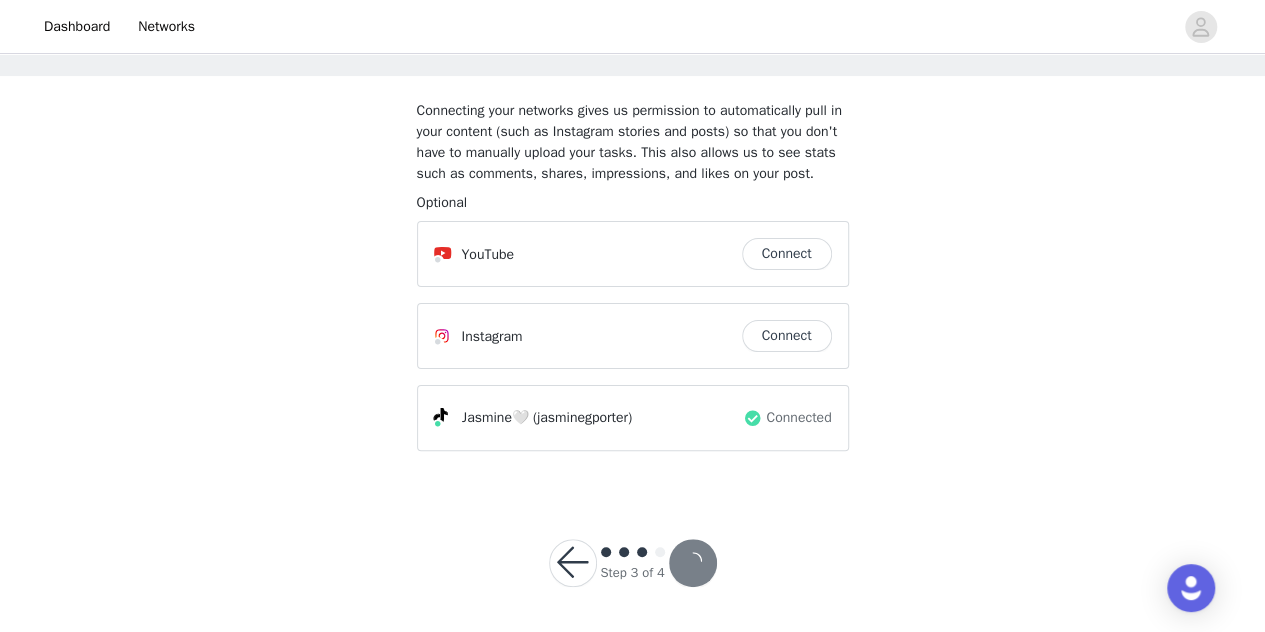 scroll, scrollTop: 0, scrollLeft: 0, axis: both 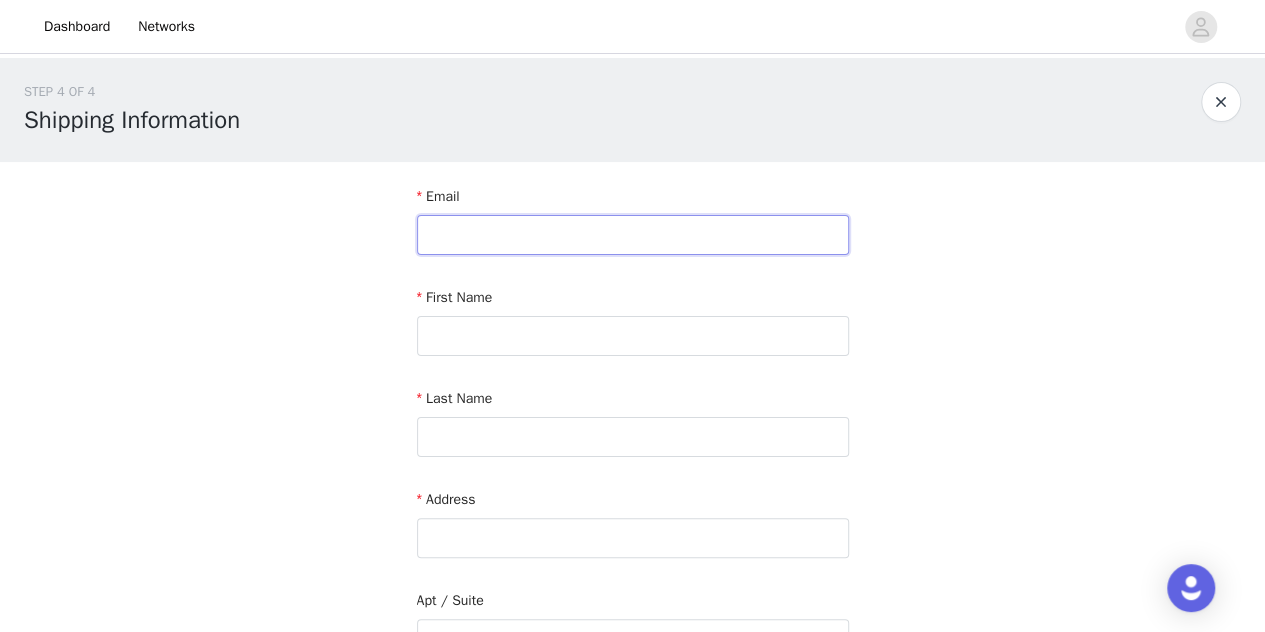 click at bounding box center [633, 235] 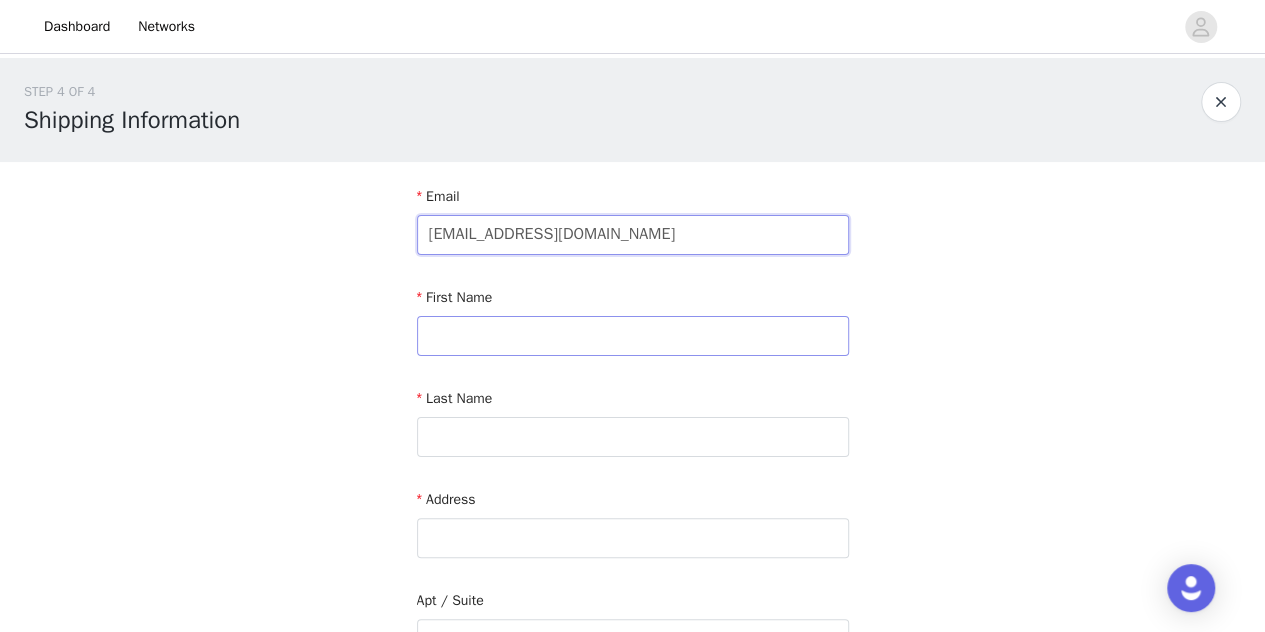 type on "[EMAIL_ADDRESS][DOMAIN_NAME]" 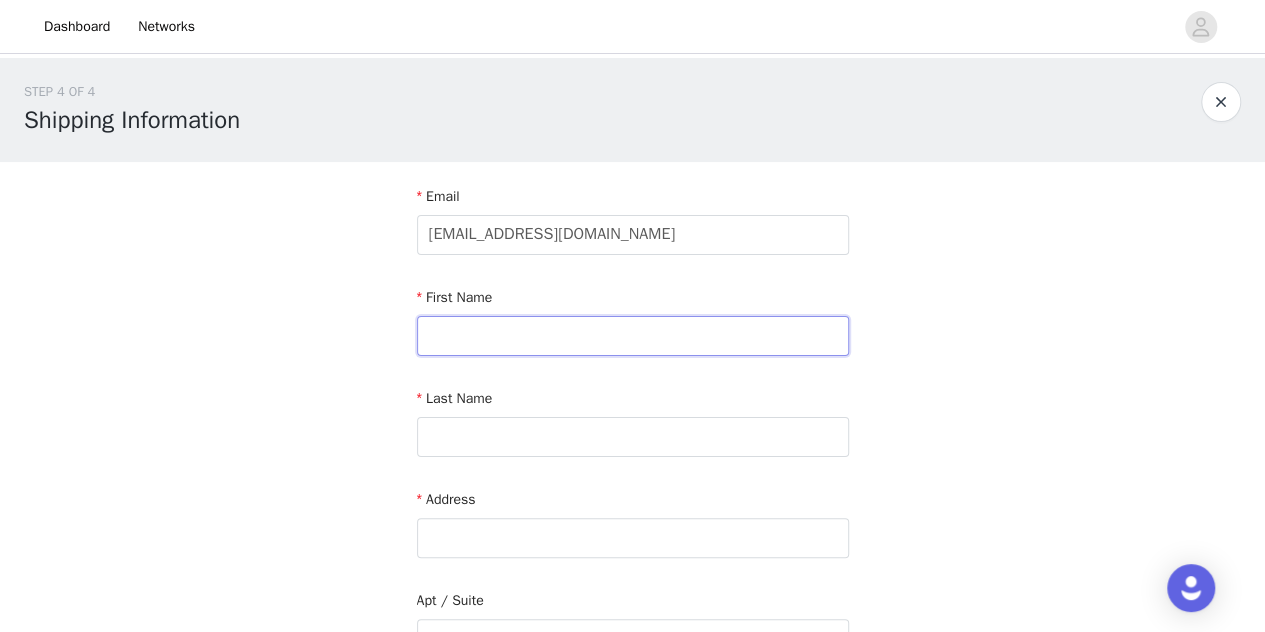 click at bounding box center (633, 336) 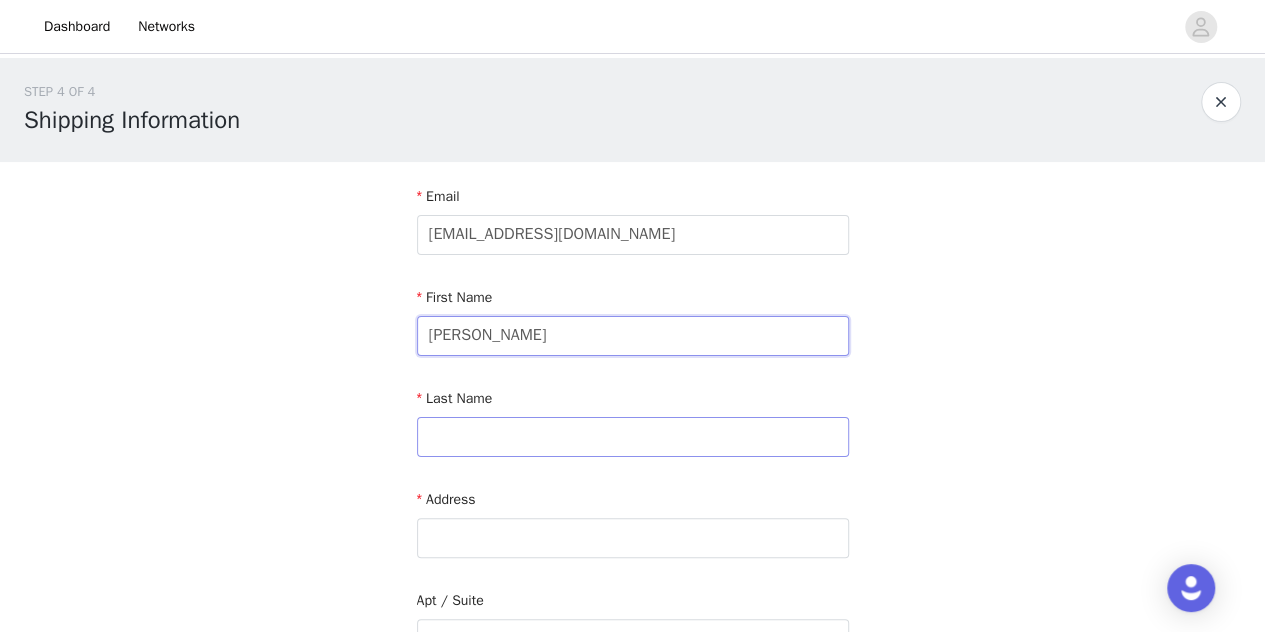 type on "[PERSON_NAME]" 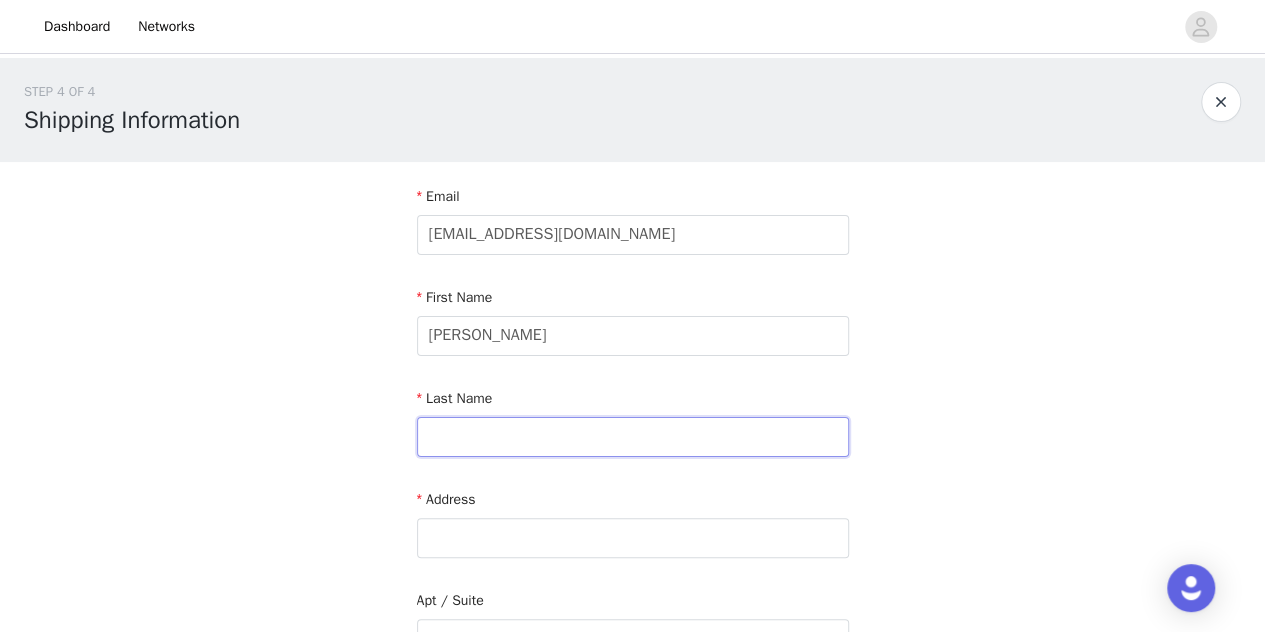 click at bounding box center [633, 437] 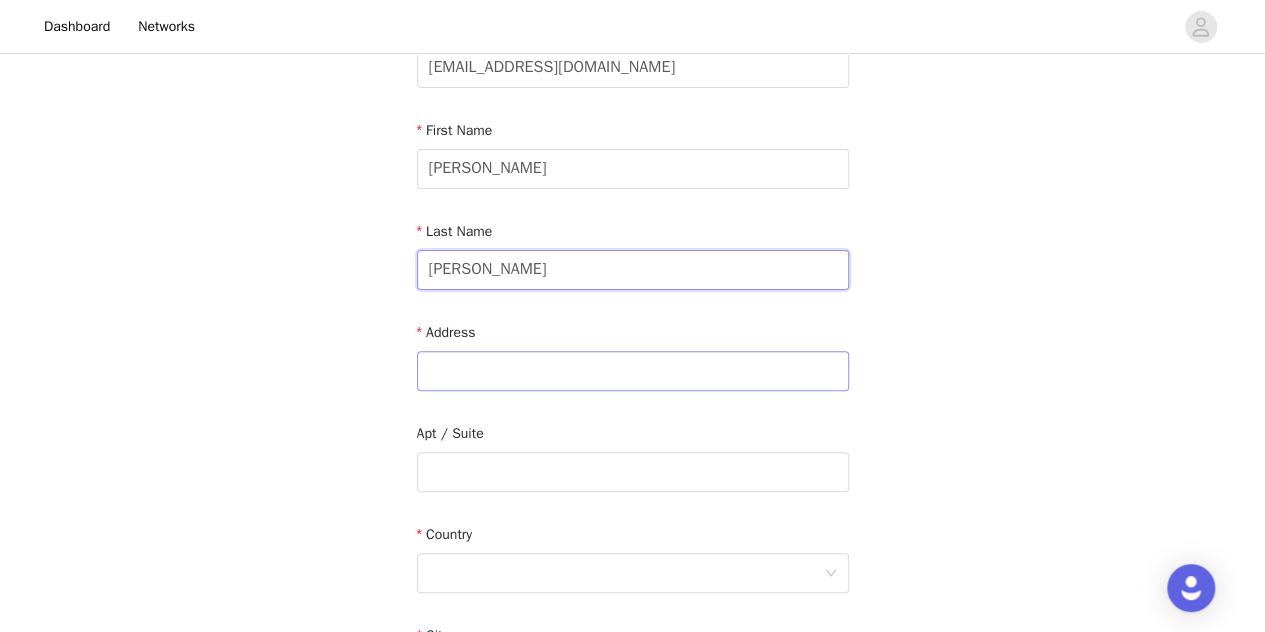 scroll, scrollTop: 168, scrollLeft: 0, axis: vertical 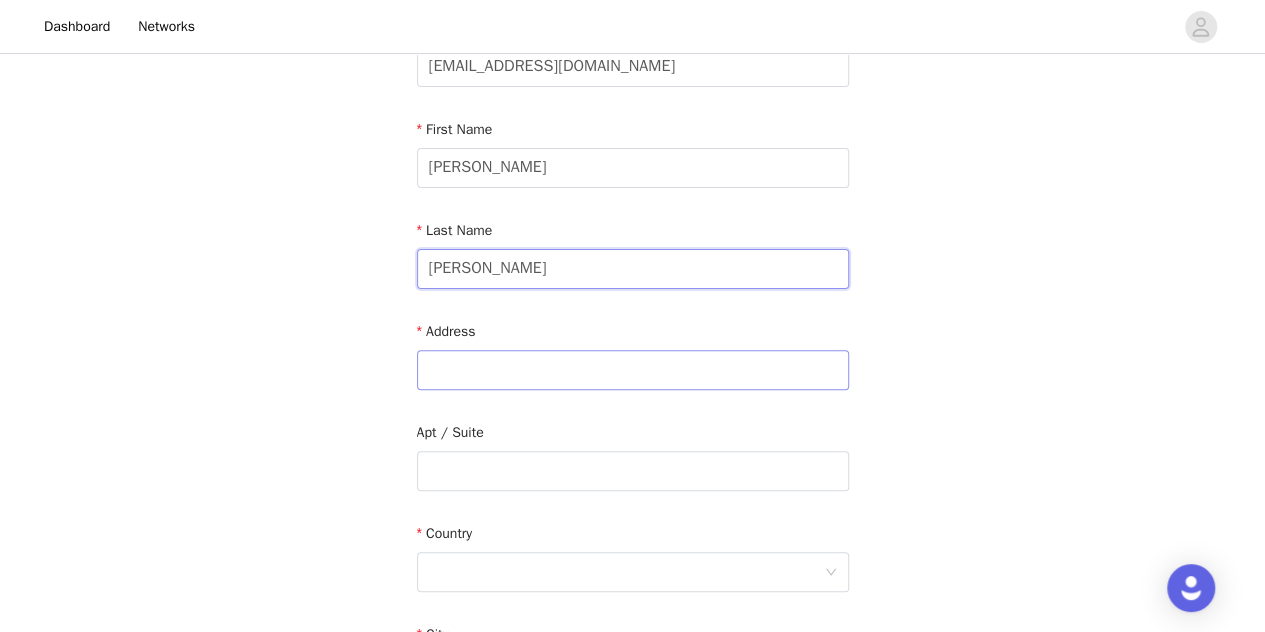 type on "[PERSON_NAME]" 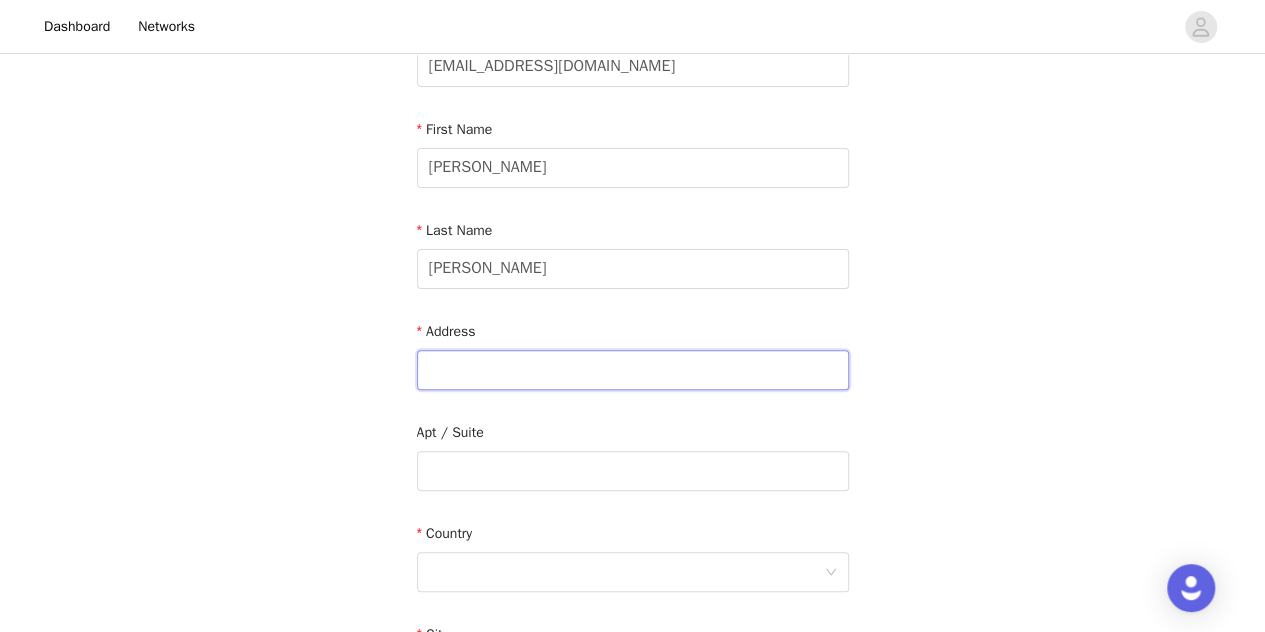 click at bounding box center [633, 370] 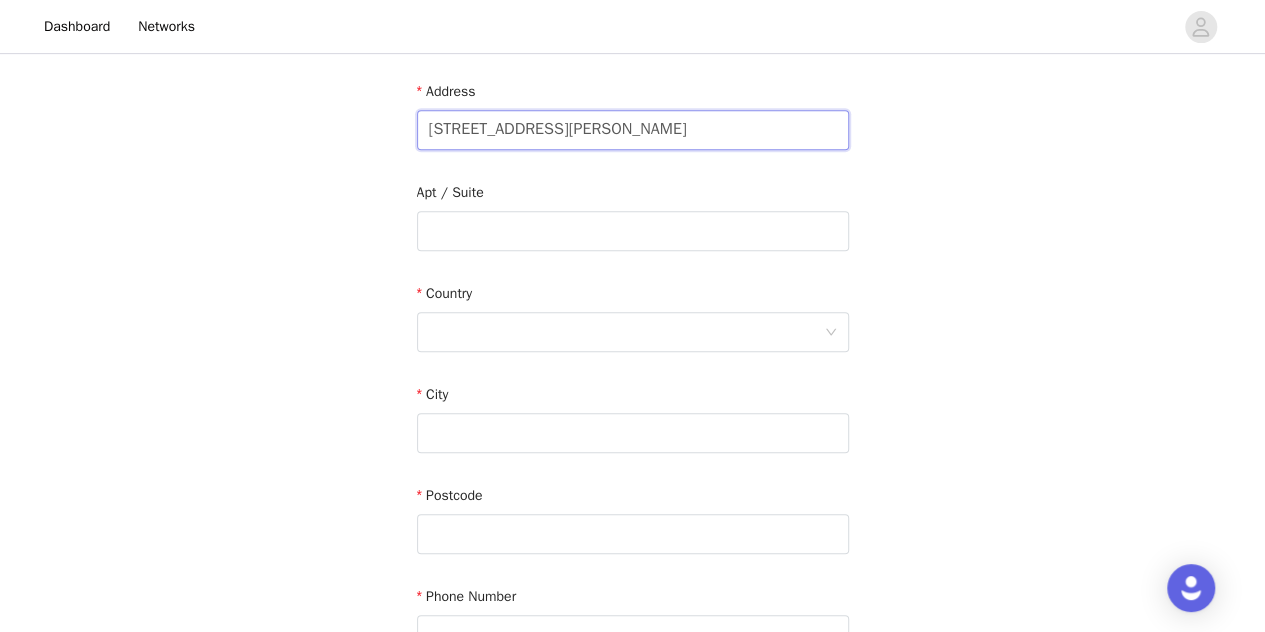scroll, scrollTop: 414, scrollLeft: 0, axis: vertical 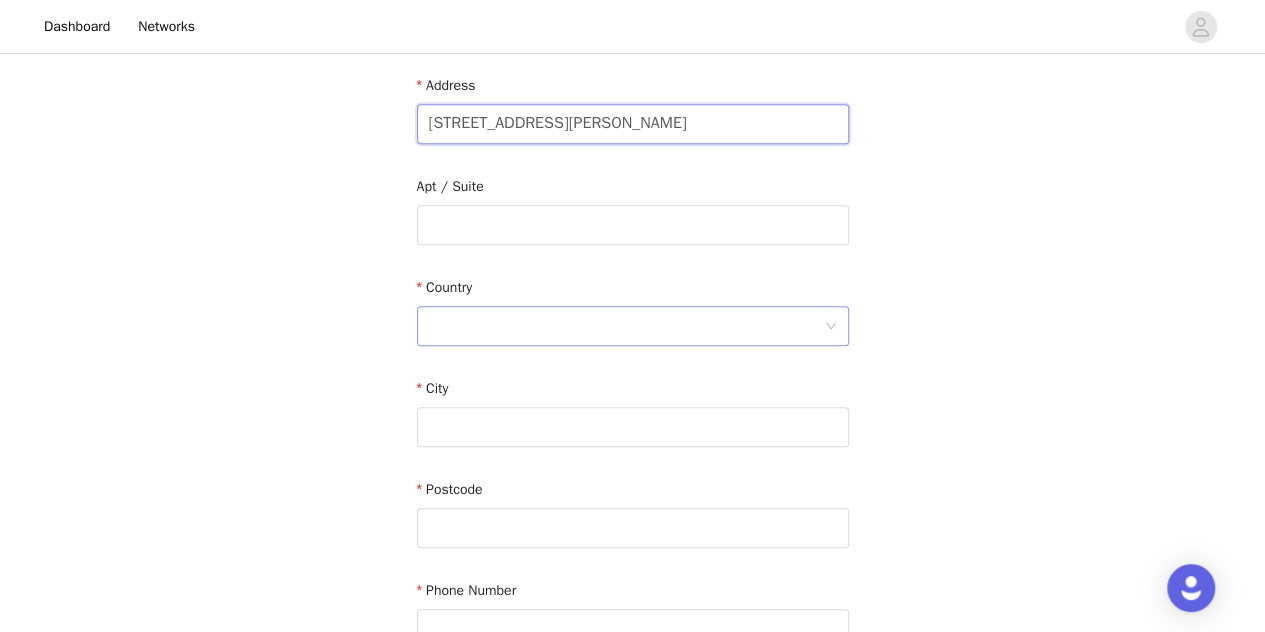 type on "[STREET_ADDRESS][PERSON_NAME]" 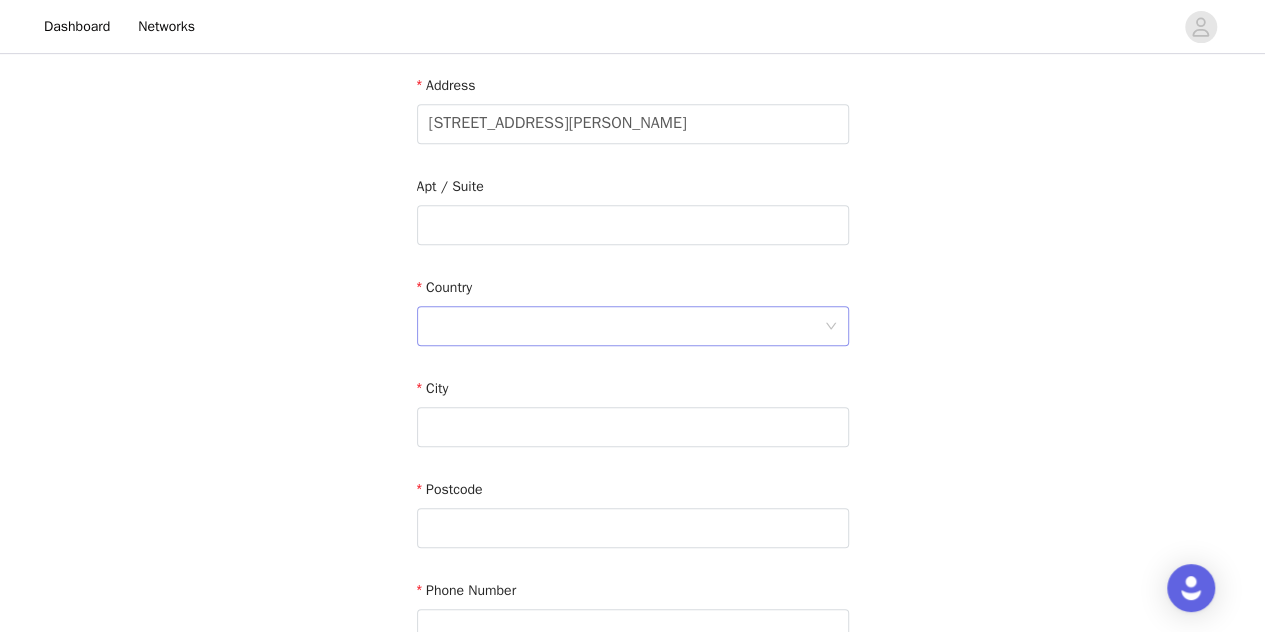click at bounding box center (626, 326) 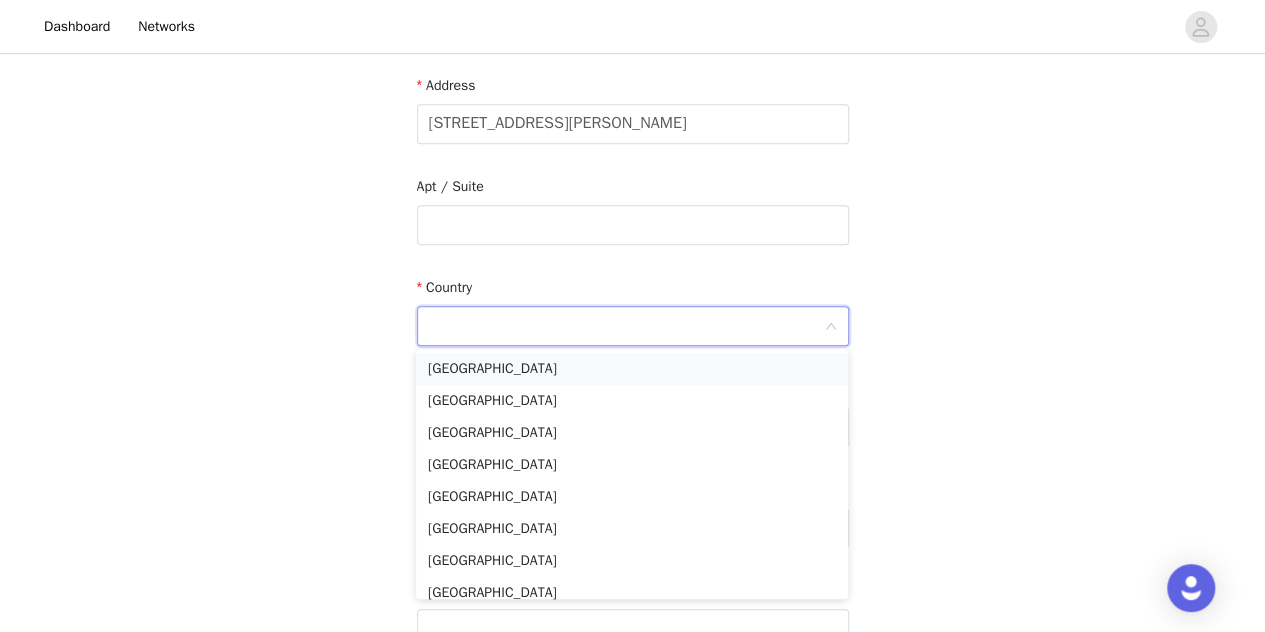 click on "[GEOGRAPHIC_DATA]" at bounding box center [632, 369] 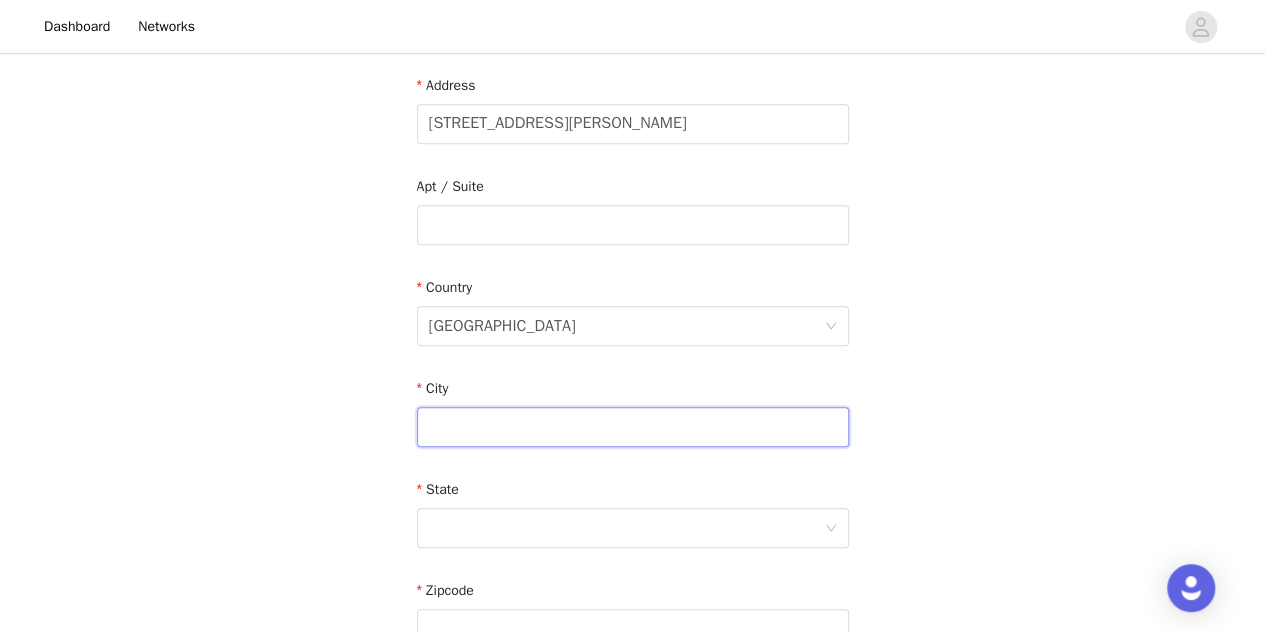 click at bounding box center (633, 427) 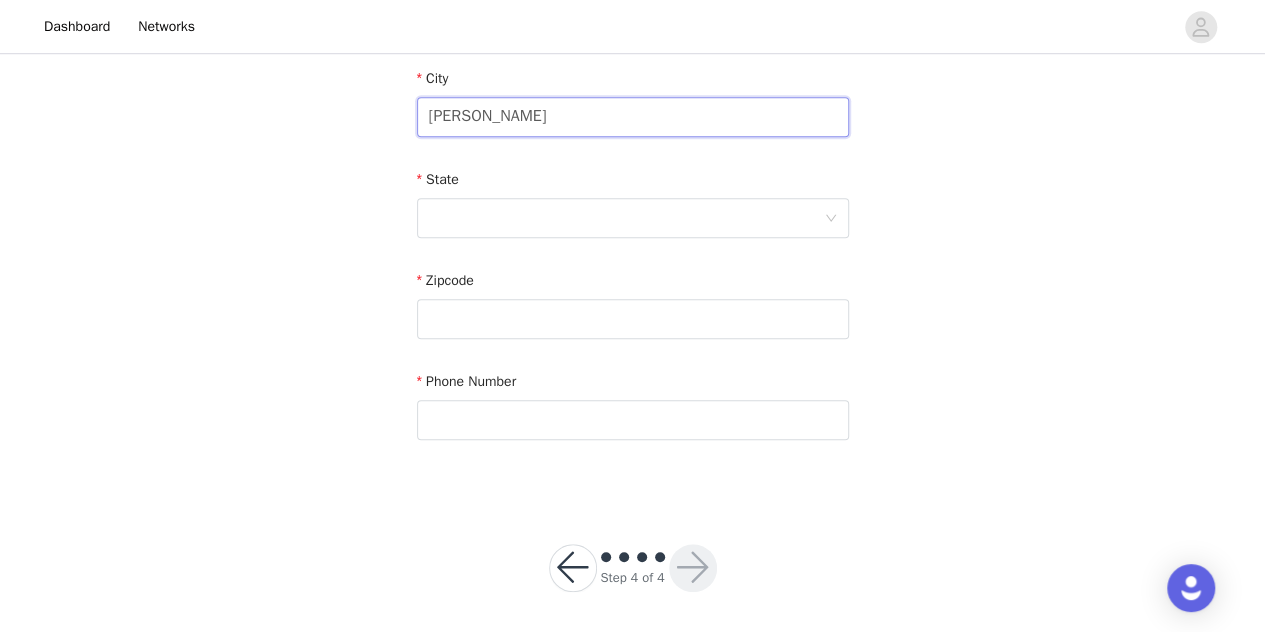 scroll, scrollTop: 731, scrollLeft: 0, axis: vertical 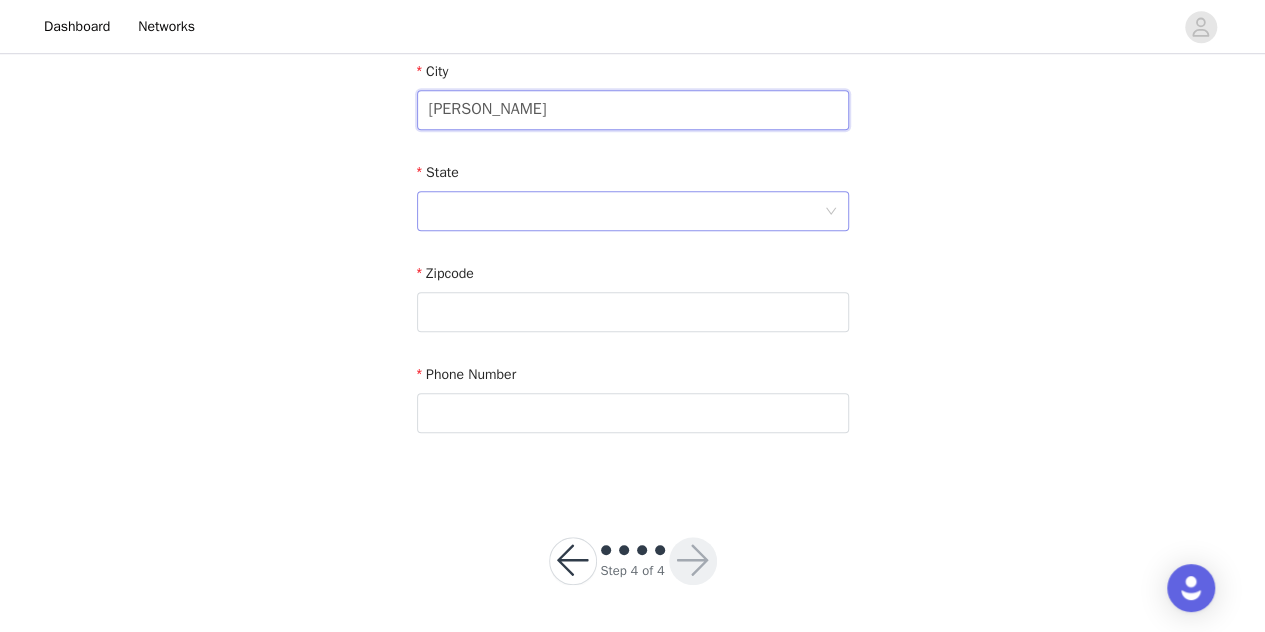 type on "[PERSON_NAME]" 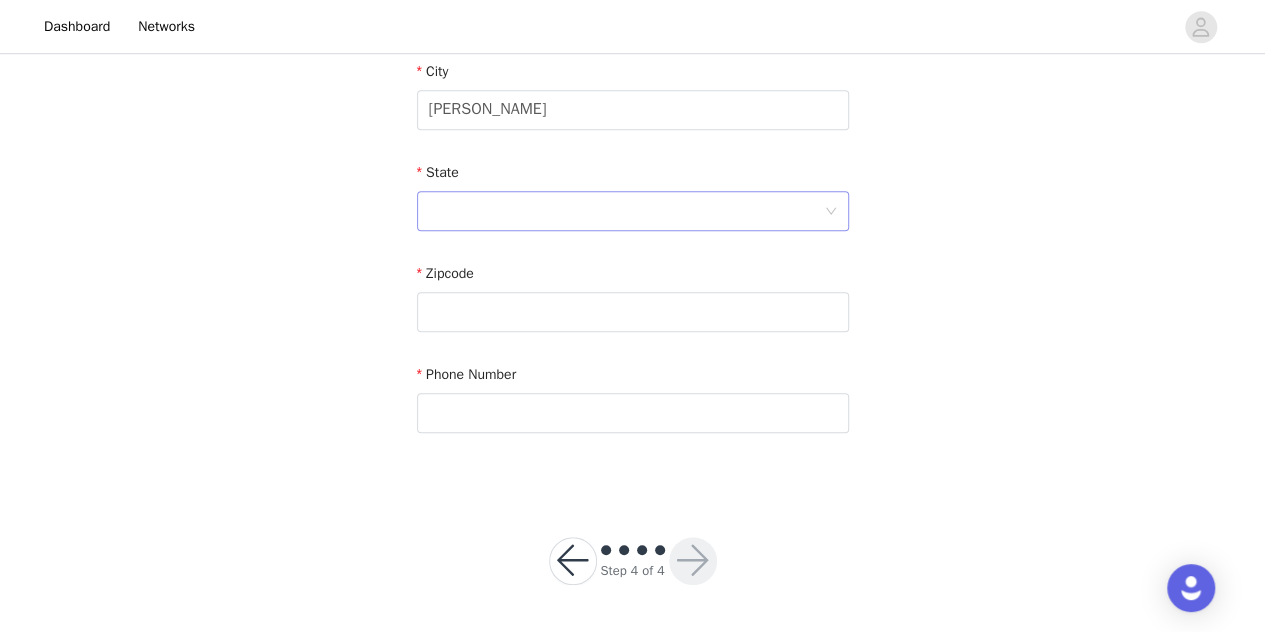 click at bounding box center (626, 211) 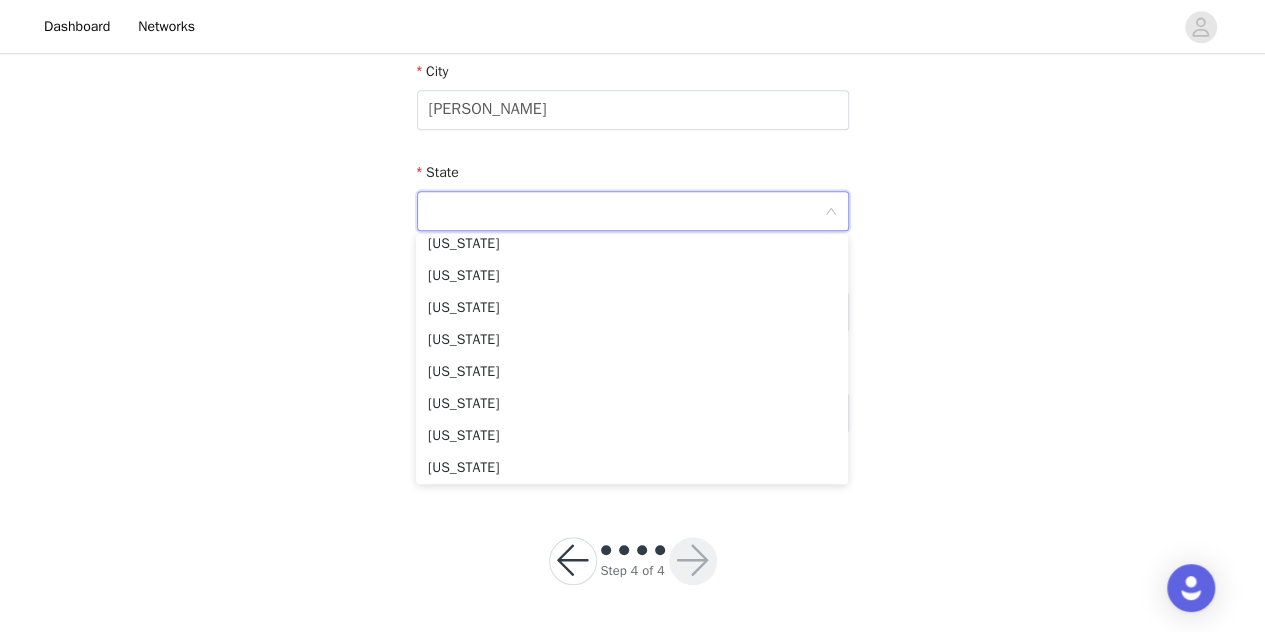 scroll, scrollTop: 939, scrollLeft: 0, axis: vertical 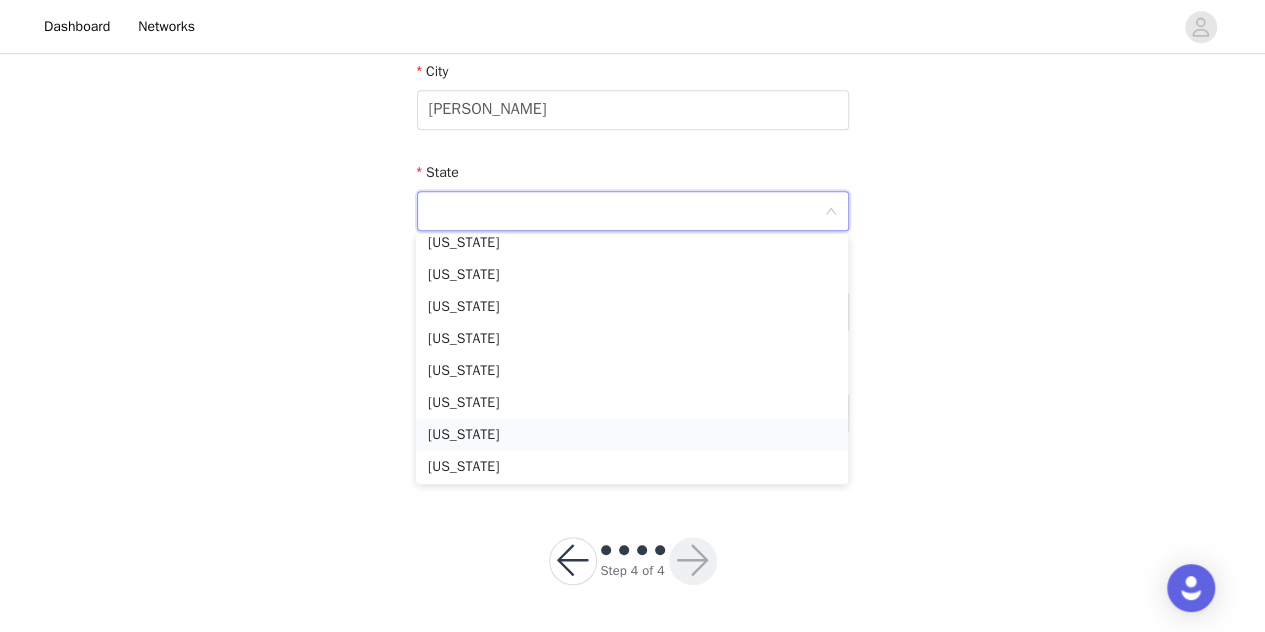 click on "[US_STATE]" at bounding box center (632, 435) 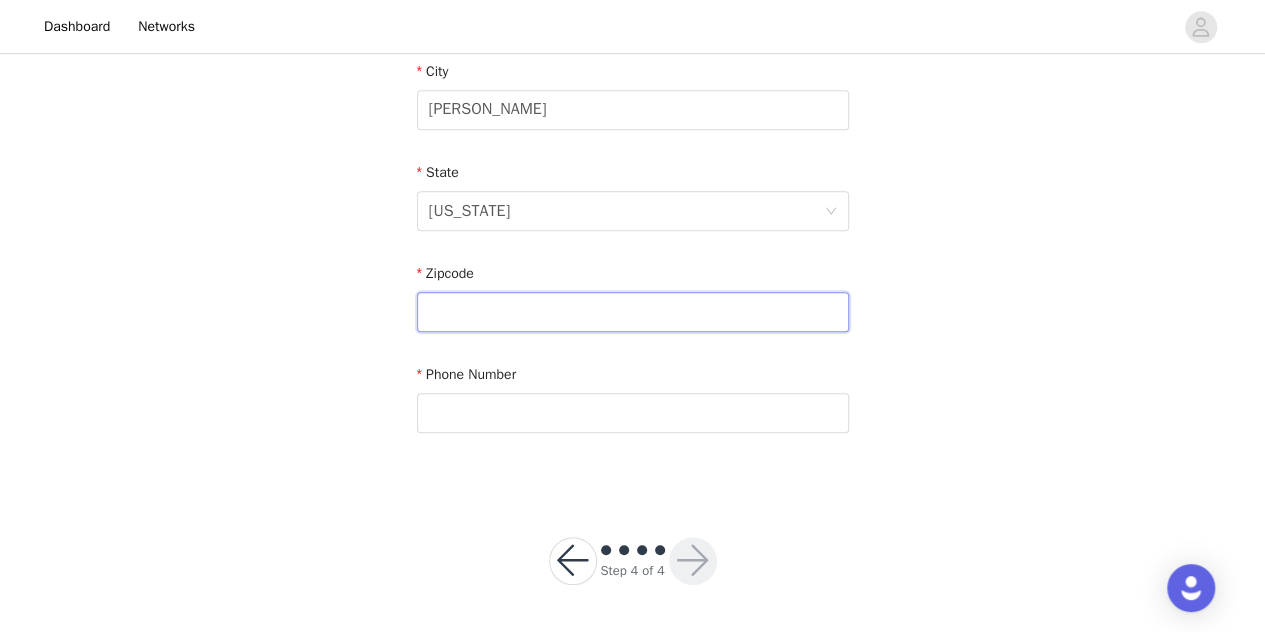 click at bounding box center (633, 312) 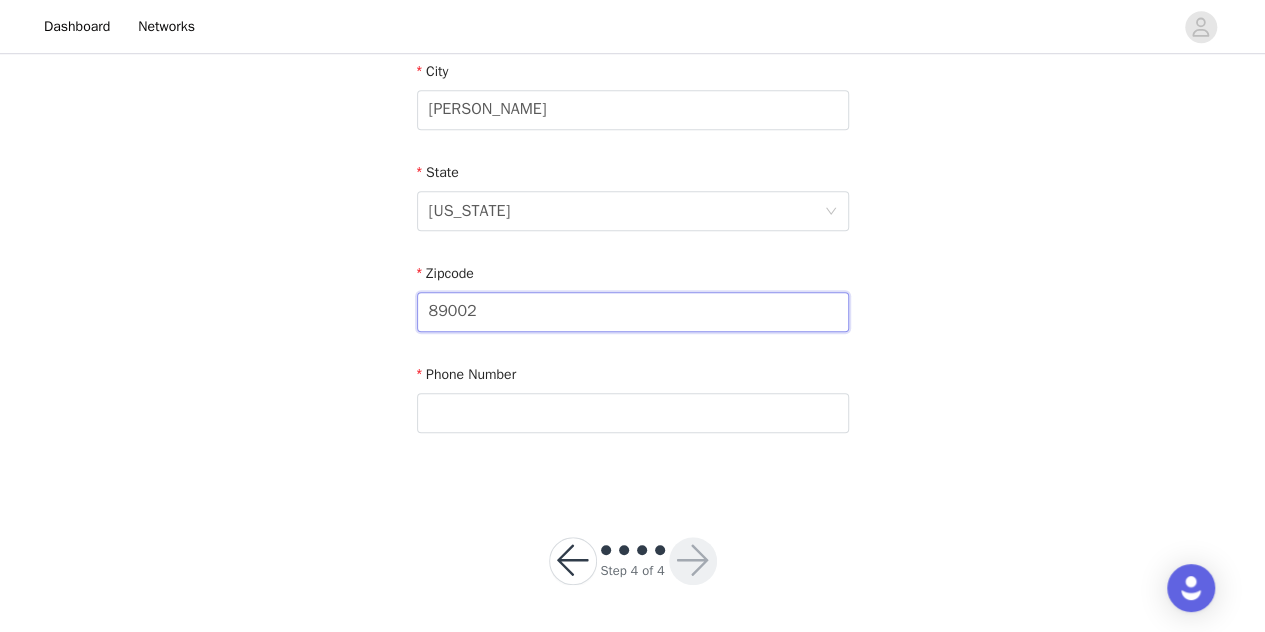 type on "89002" 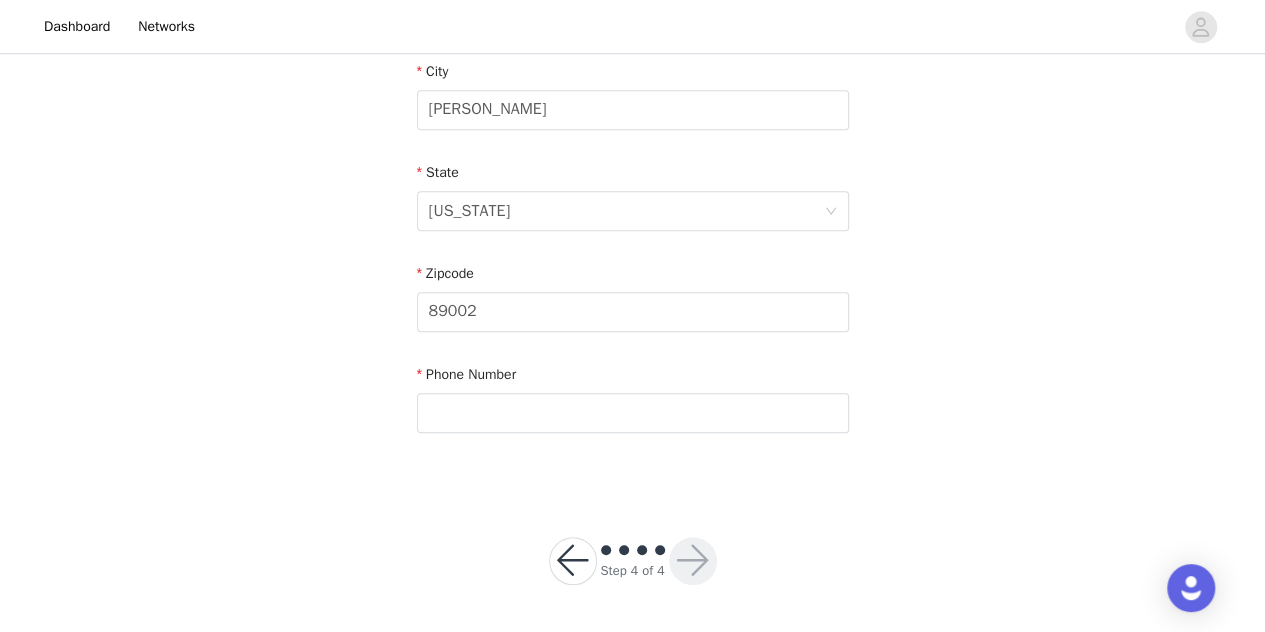 click on "Email [EMAIL_ADDRESS][DOMAIN_NAME]   First Name [PERSON_NAME]   Last Name [PERSON_NAME]   Address [STREET_ADDRESS][PERSON_NAME][US_STATE]   Phone Number" at bounding box center (633, -40) 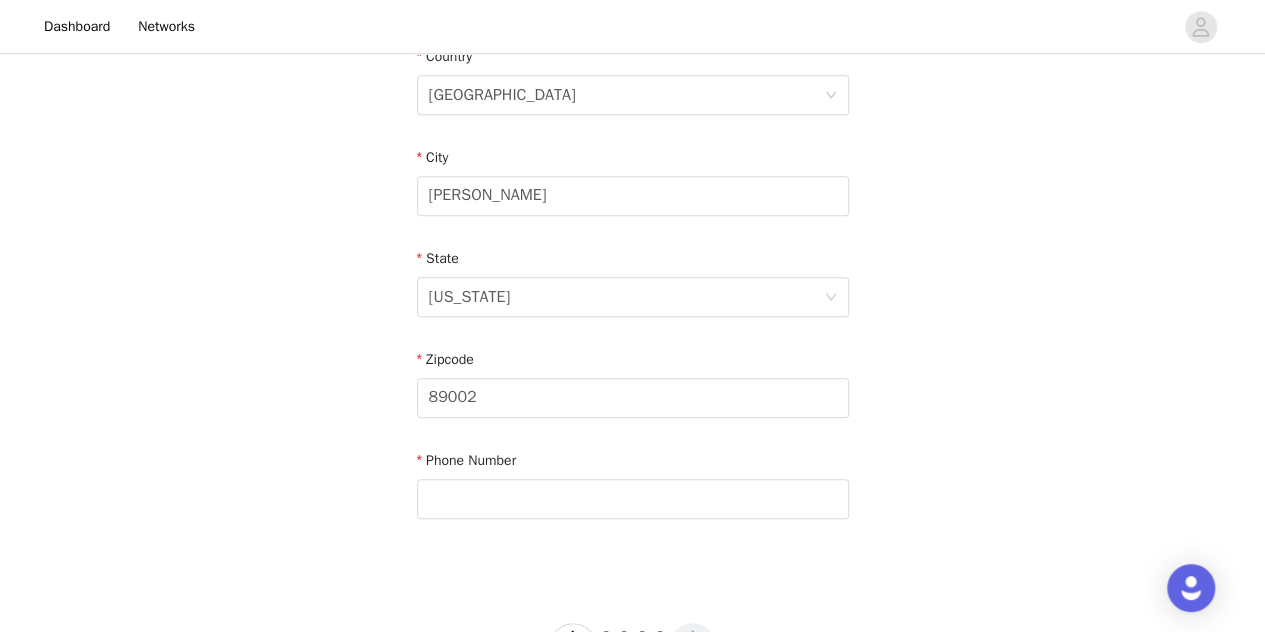 scroll, scrollTop: 731, scrollLeft: 0, axis: vertical 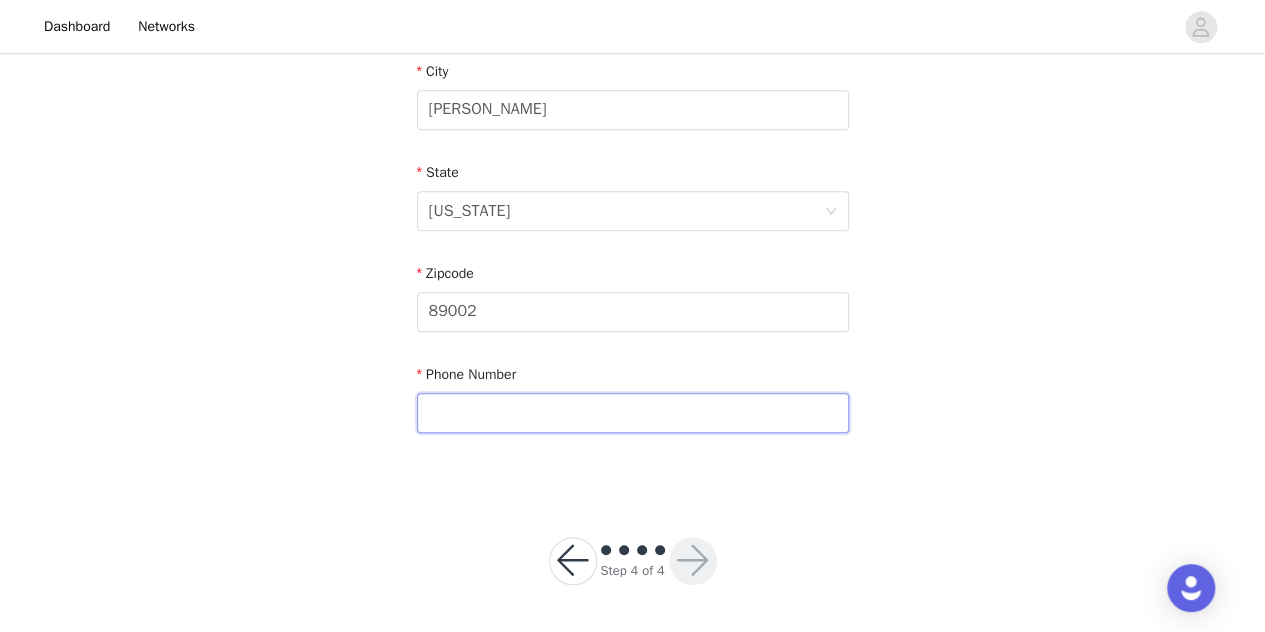 click at bounding box center (633, 413) 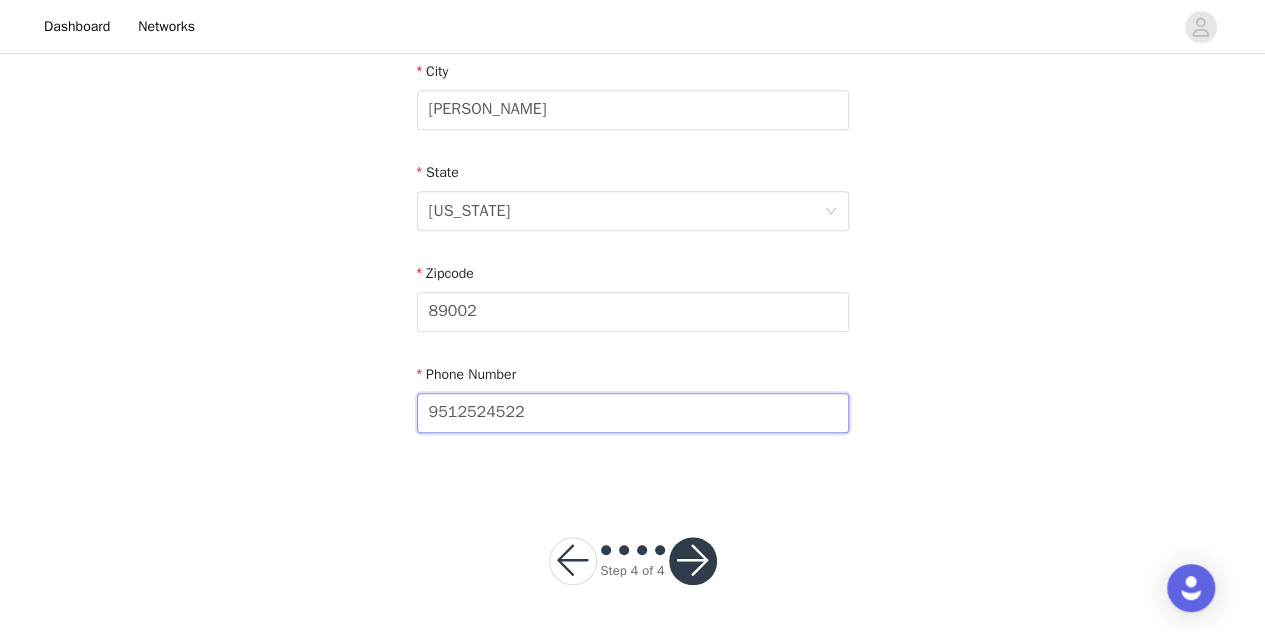 type on "9512524522" 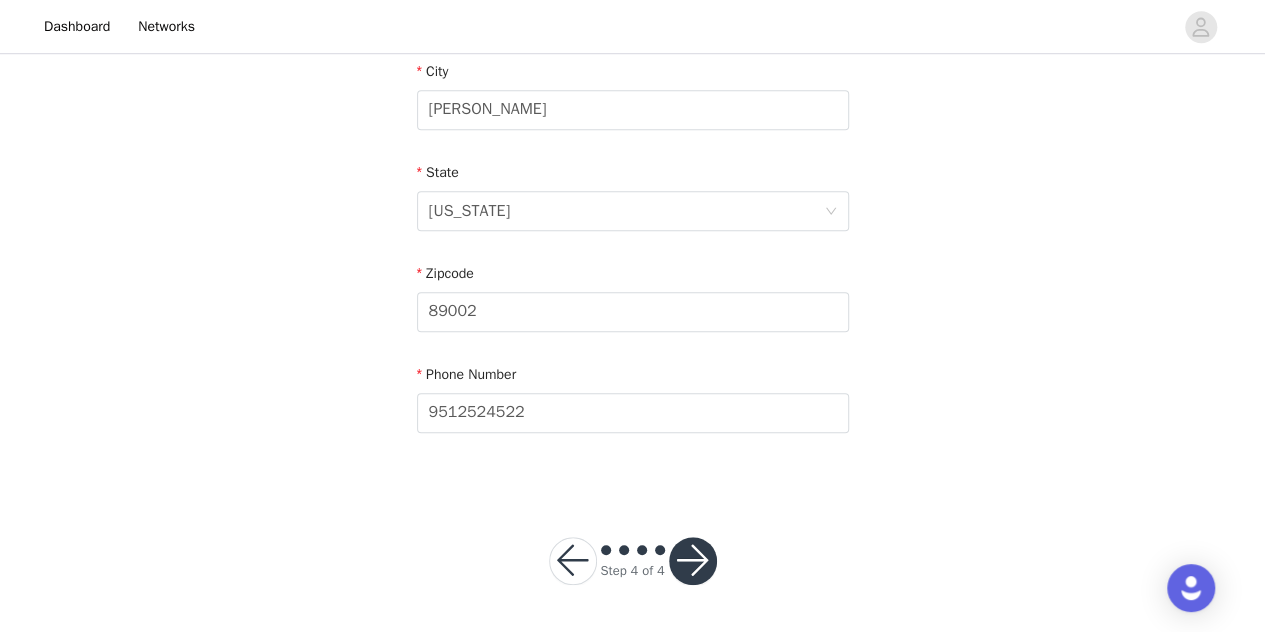 click on "STEP 4 OF 4
Shipping Information
Email [EMAIL_ADDRESS][DOMAIN_NAME]   First Name [PERSON_NAME]   Last Name [PERSON_NAME]   Address [STREET_ADDRESS][PERSON_NAME][US_STATE]   Phone Number [PHONE_NUMBER]" at bounding box center [632, -92] 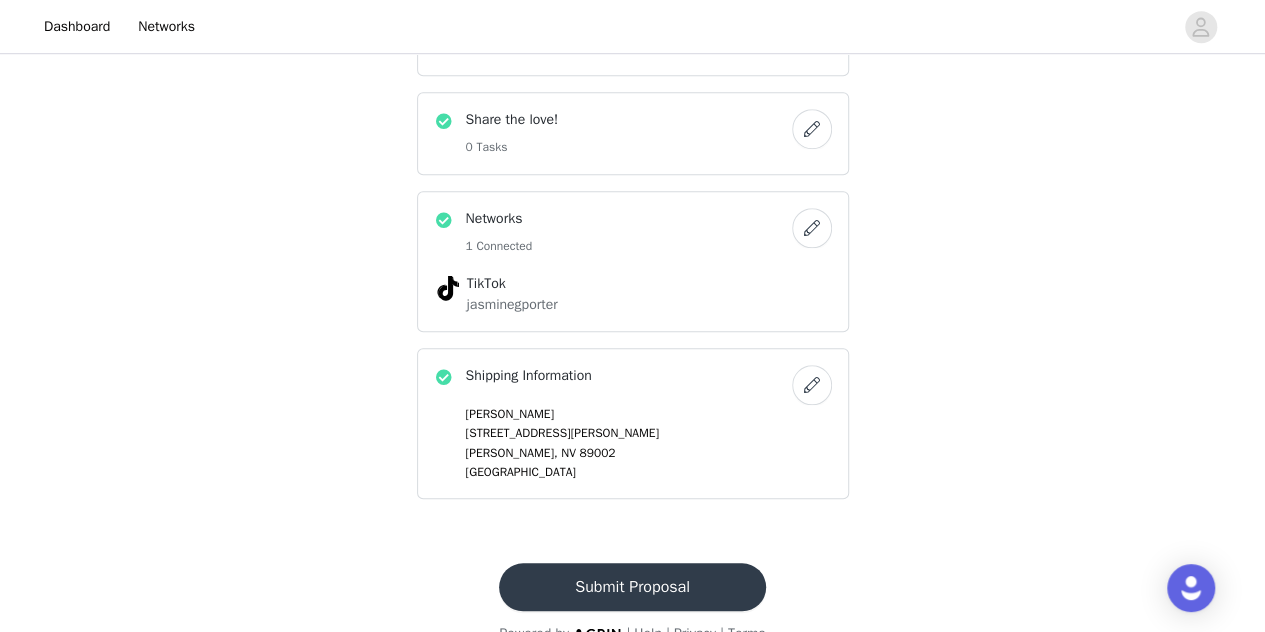 scroll, scrollTop: 726, scrollLeft: 0, axis: vertical 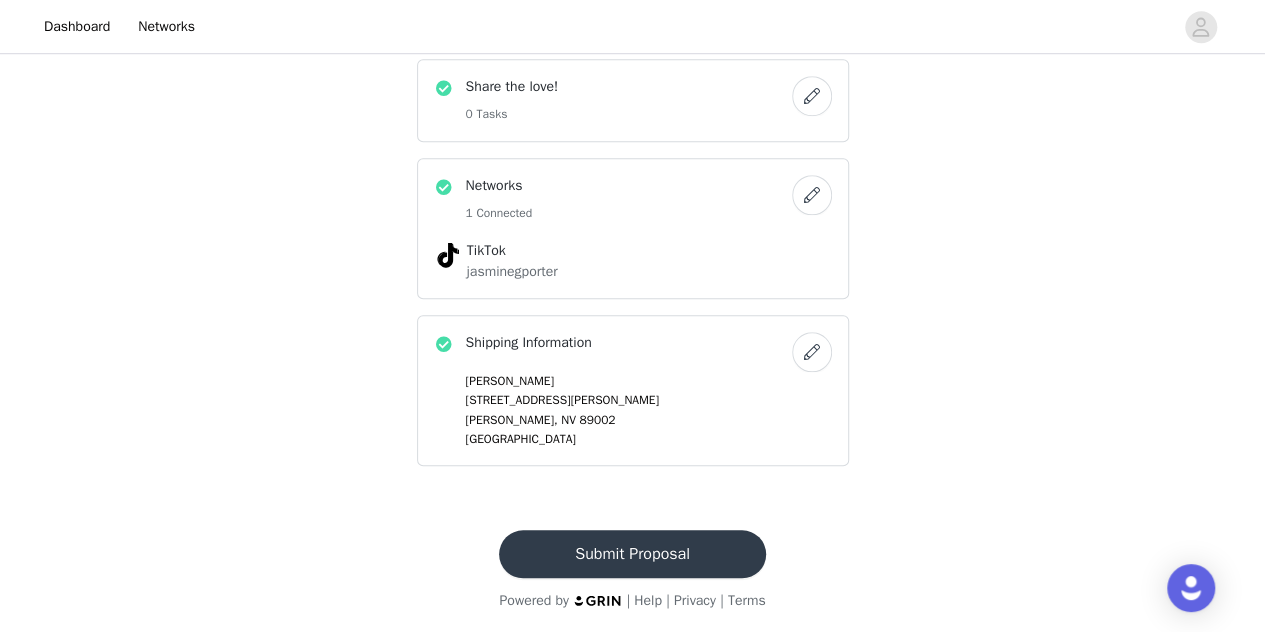 click on "Submit Proposal" at bounding box center (632, 554) 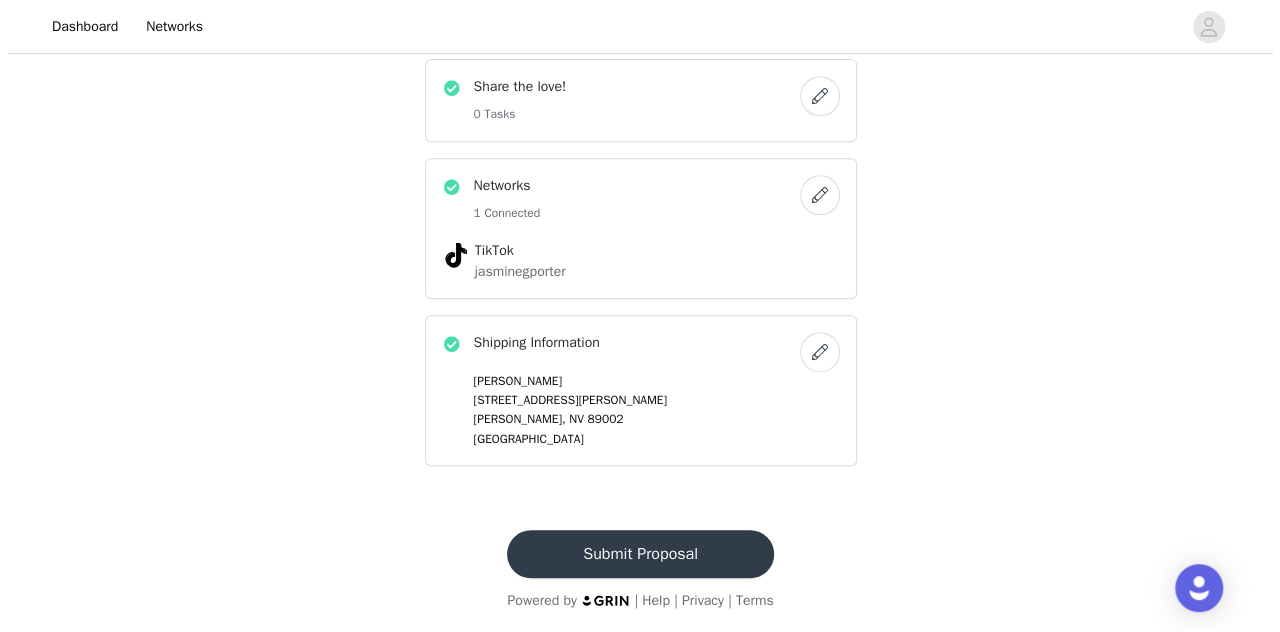 scroll, scrollTop: 0, scrollLeft: 0, axis: both 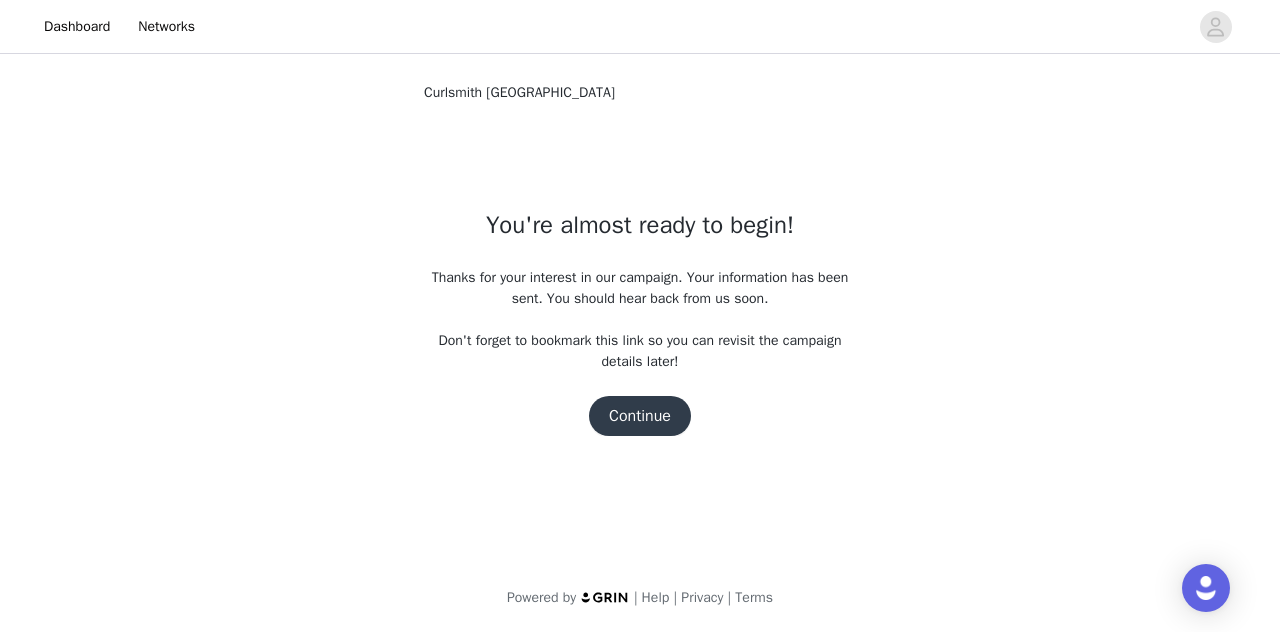 click on "Continue" at bounding box center [640, 416] 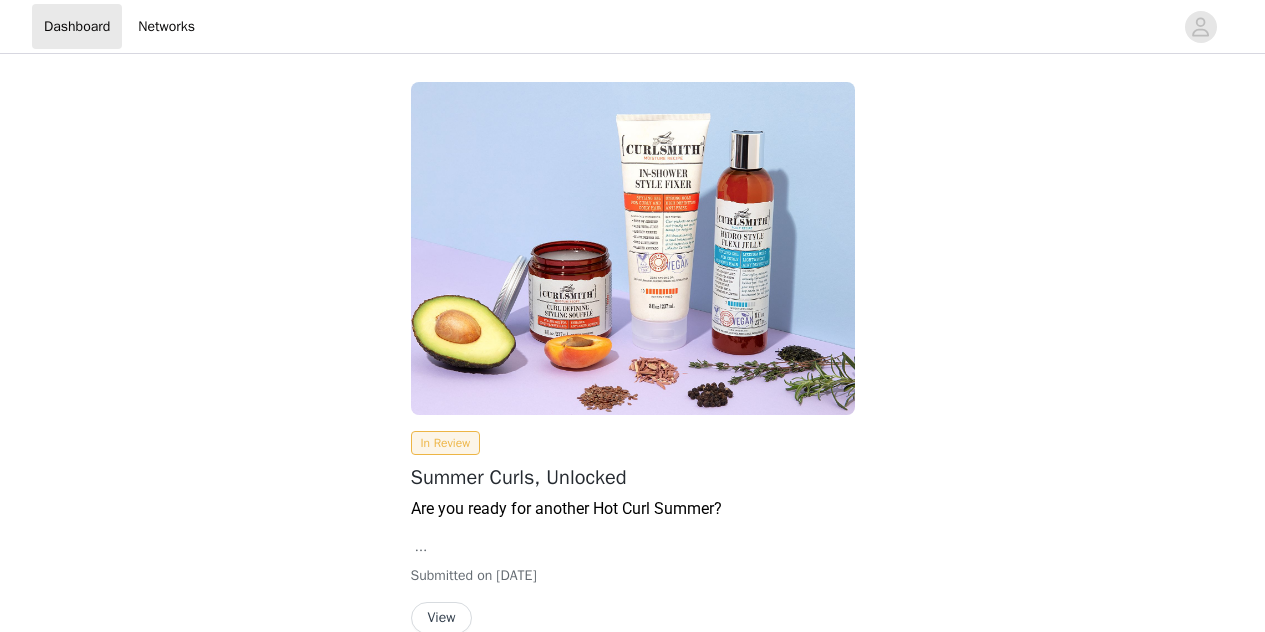 scroll, scrollTop: 0, scrollLeft: 0, axis: both 